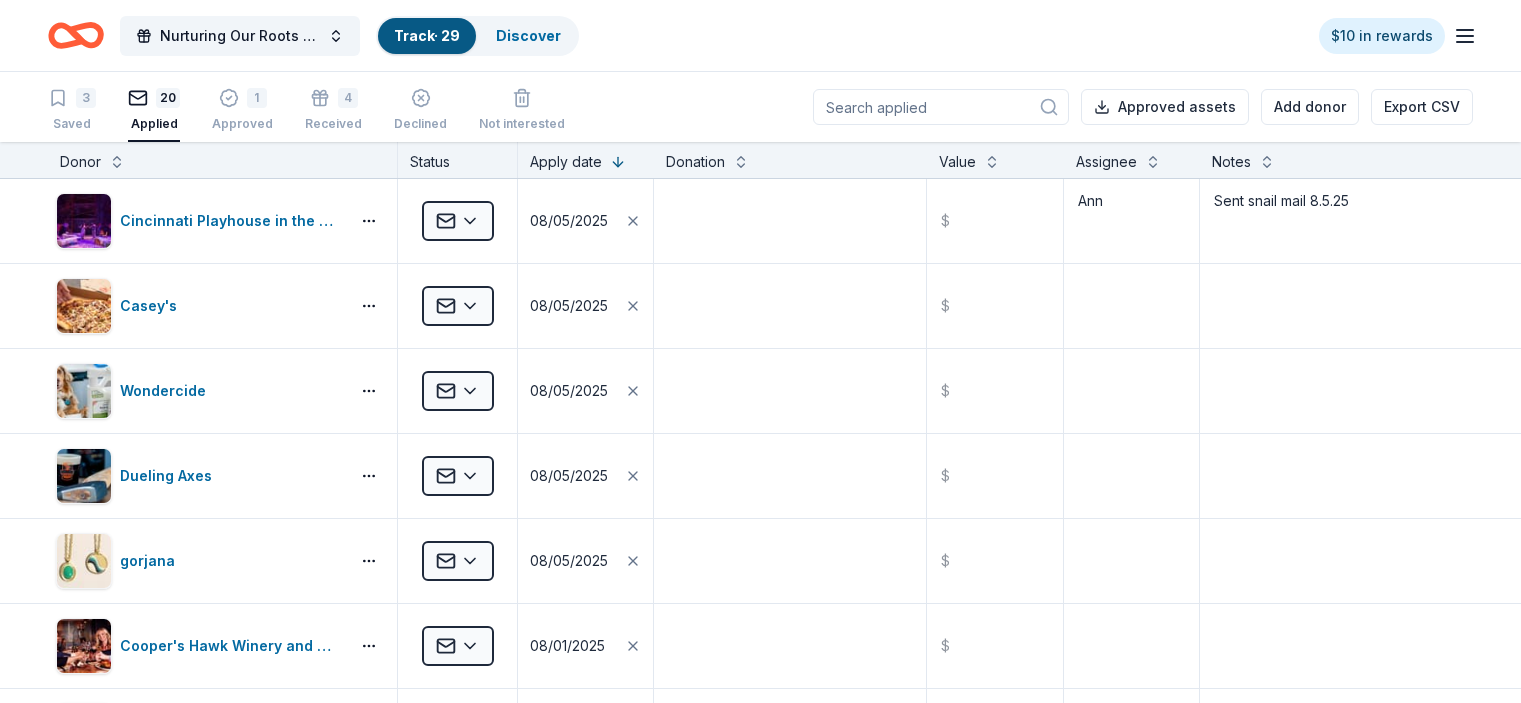 scroll, scrollTop: 0, scrollLeft: 0, axis: both 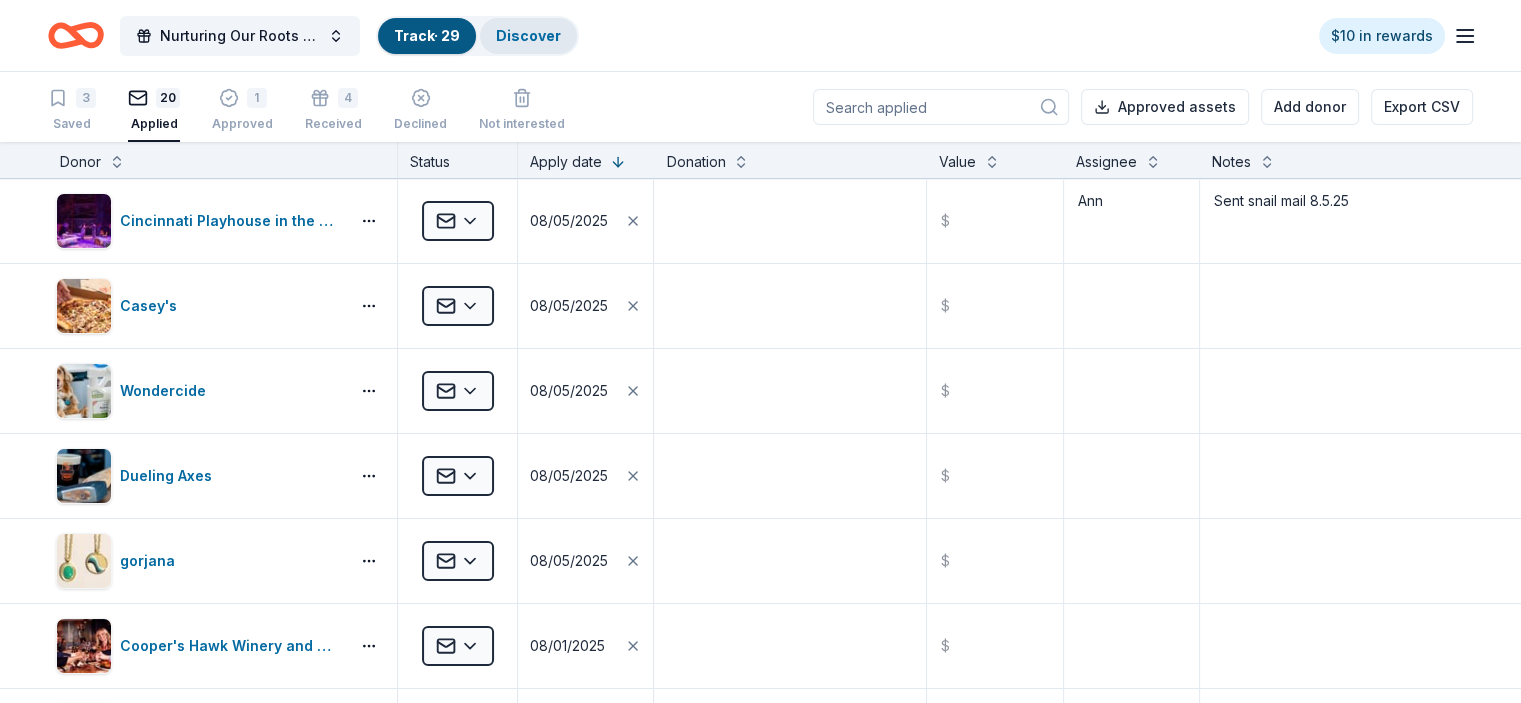 click on "Discover" at bounding box center (528, 35) 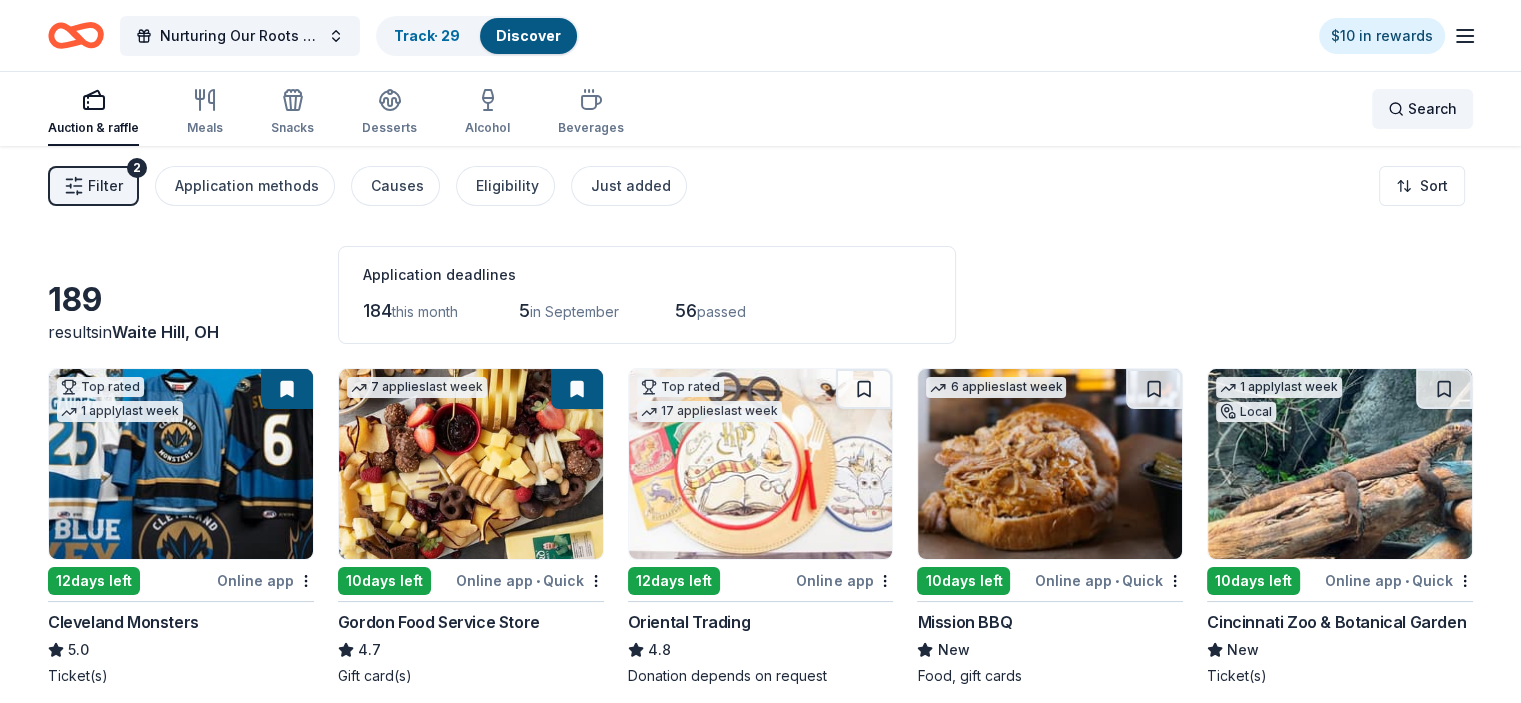 click on "Search" at bounding box center (1432, 109) 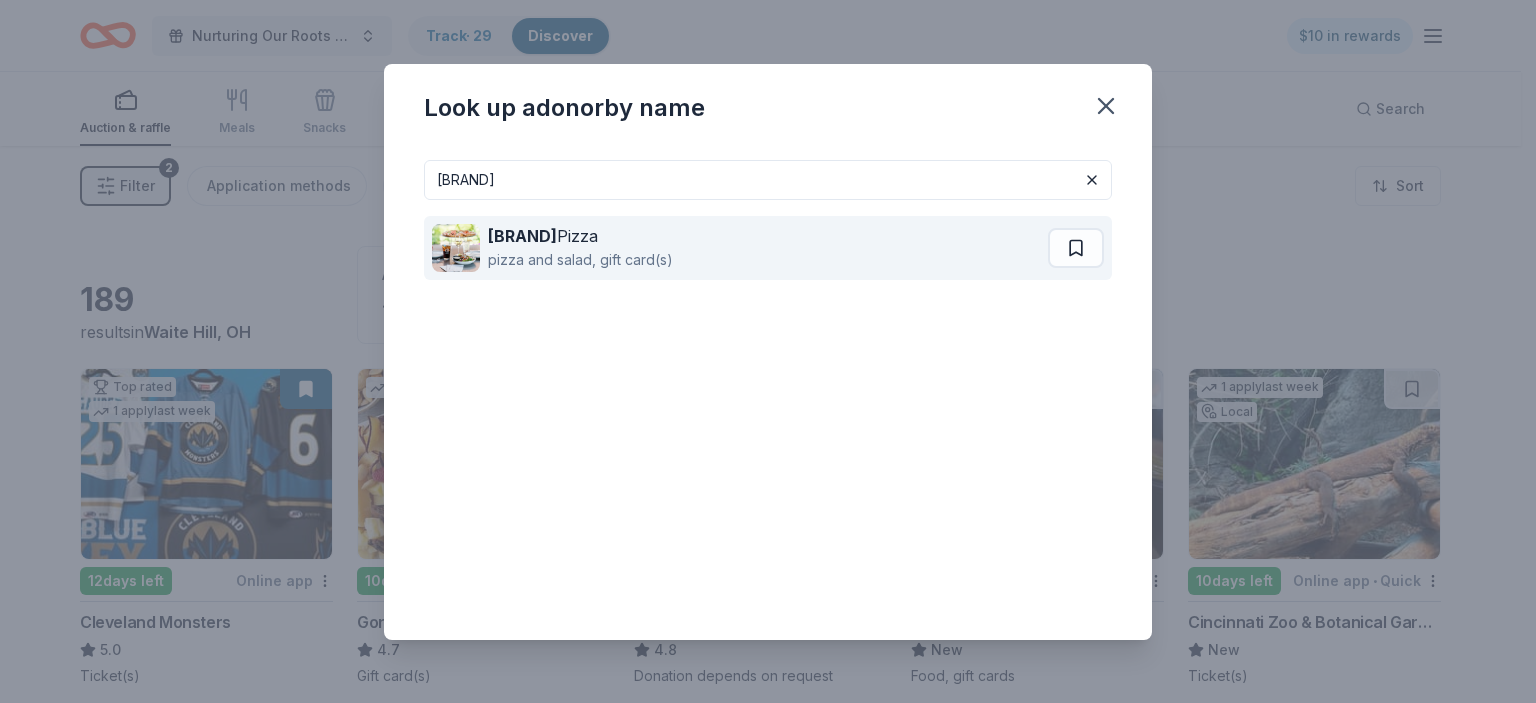 click on "pizza and salad, gift card(s)" at bounding box center (580, 260) 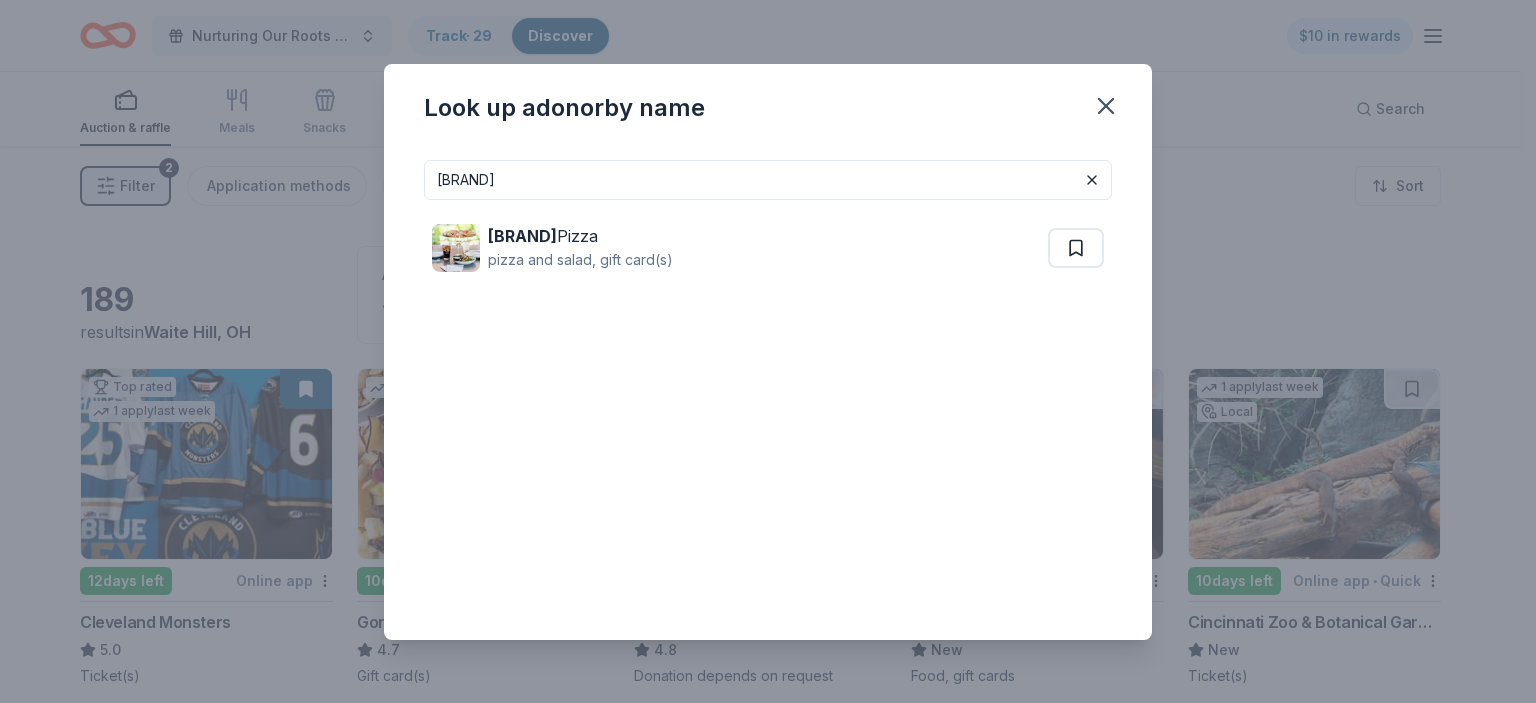 drag, startPoint x: 531, startPoint y: 179, endPoint x: 435, endPoint y: 196, distance: 97.49359 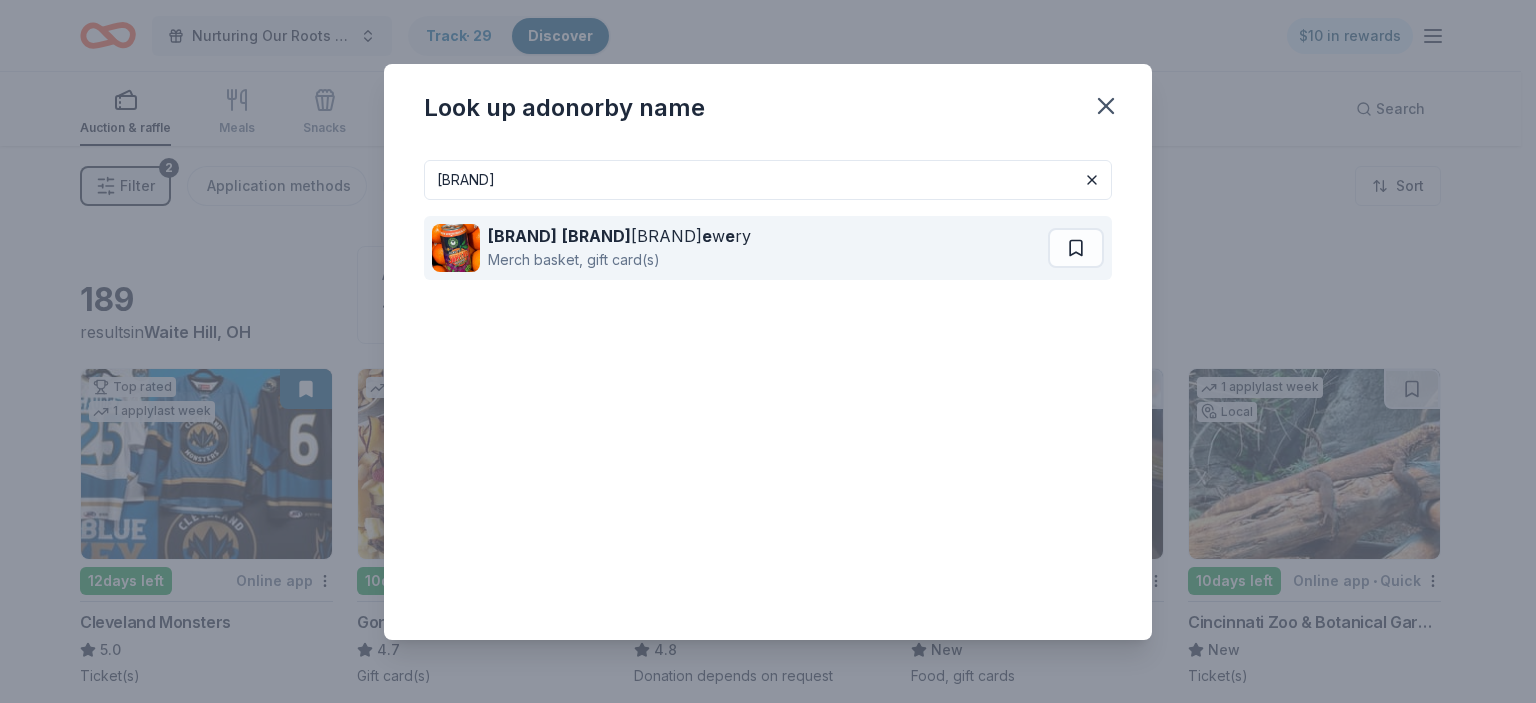 type on "[BRAND]" 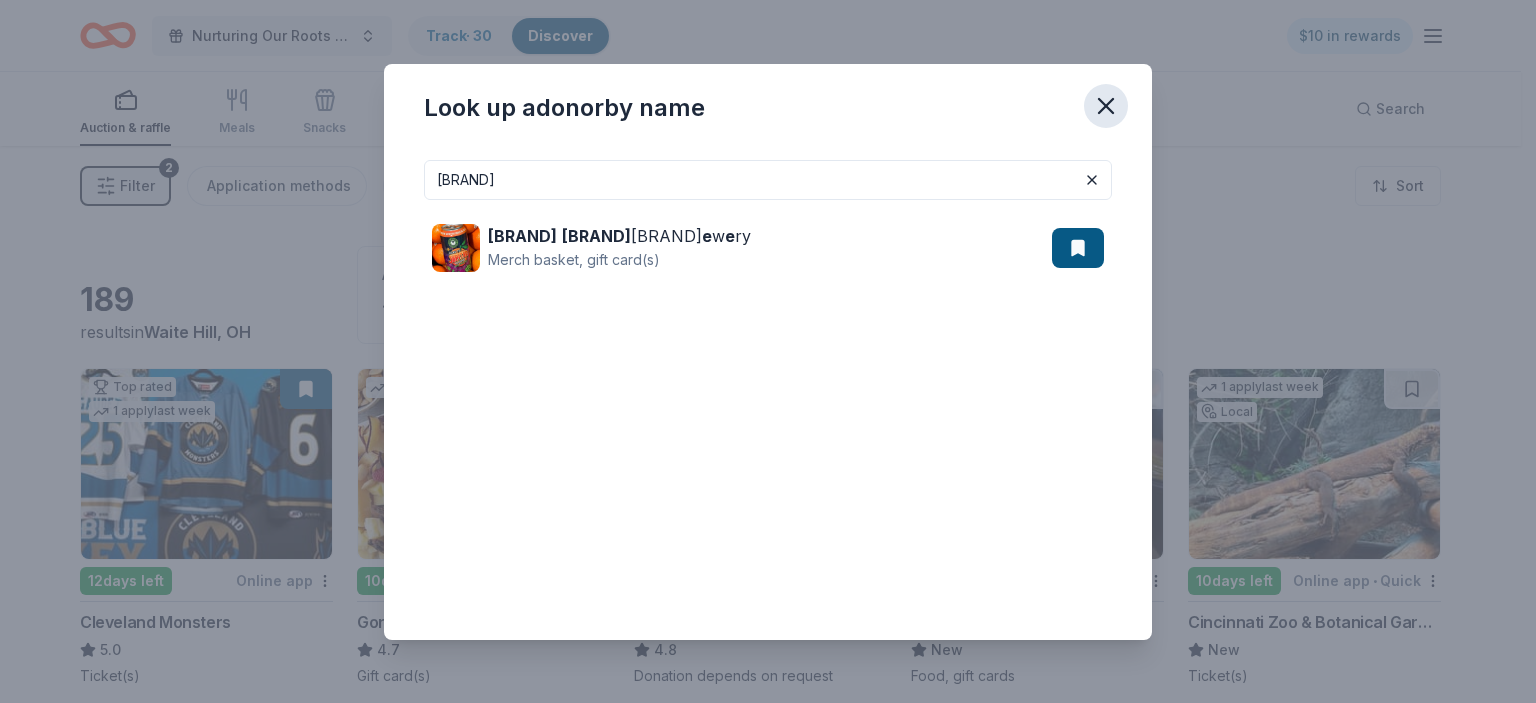 click 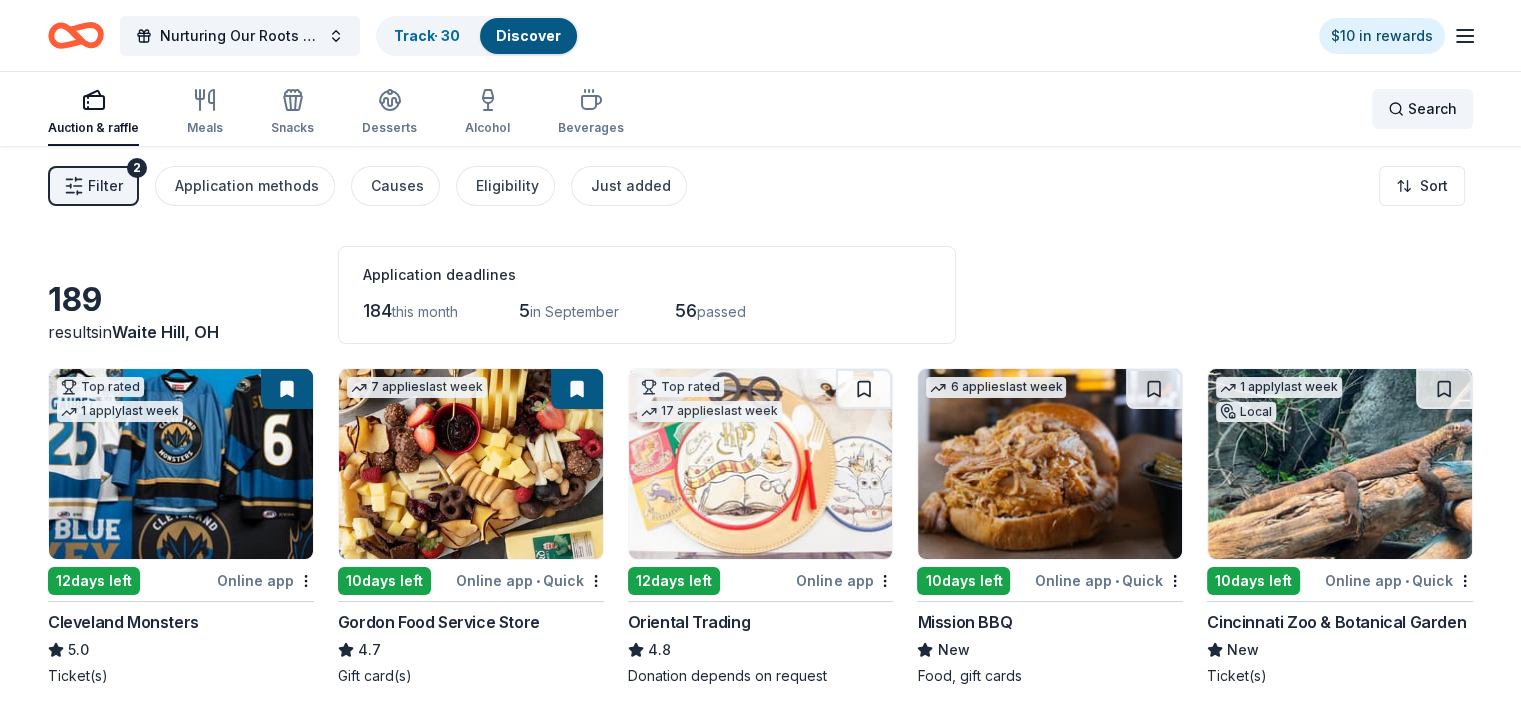 click on "Search" at bounding box center [1432, 109] 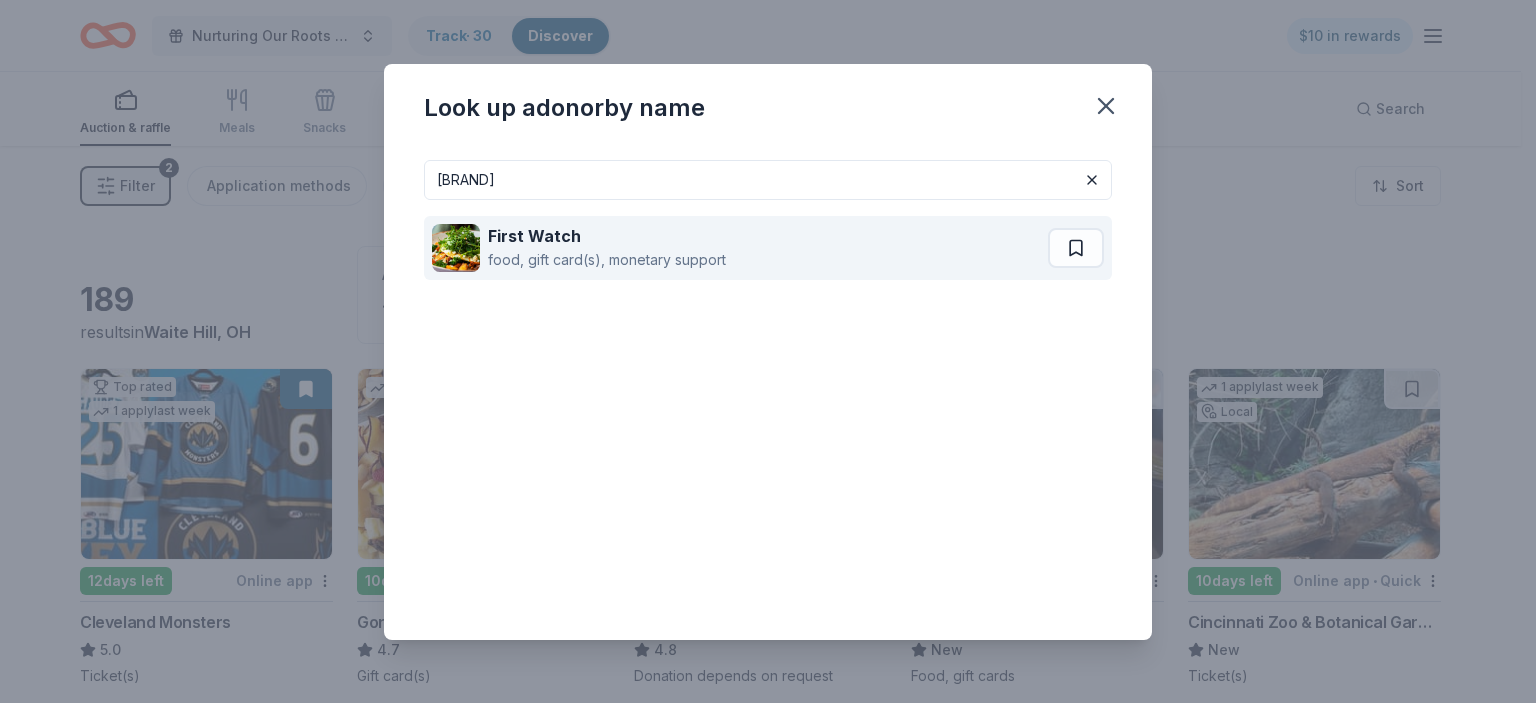 click on "First Watch" at bounding box center [607, 236] 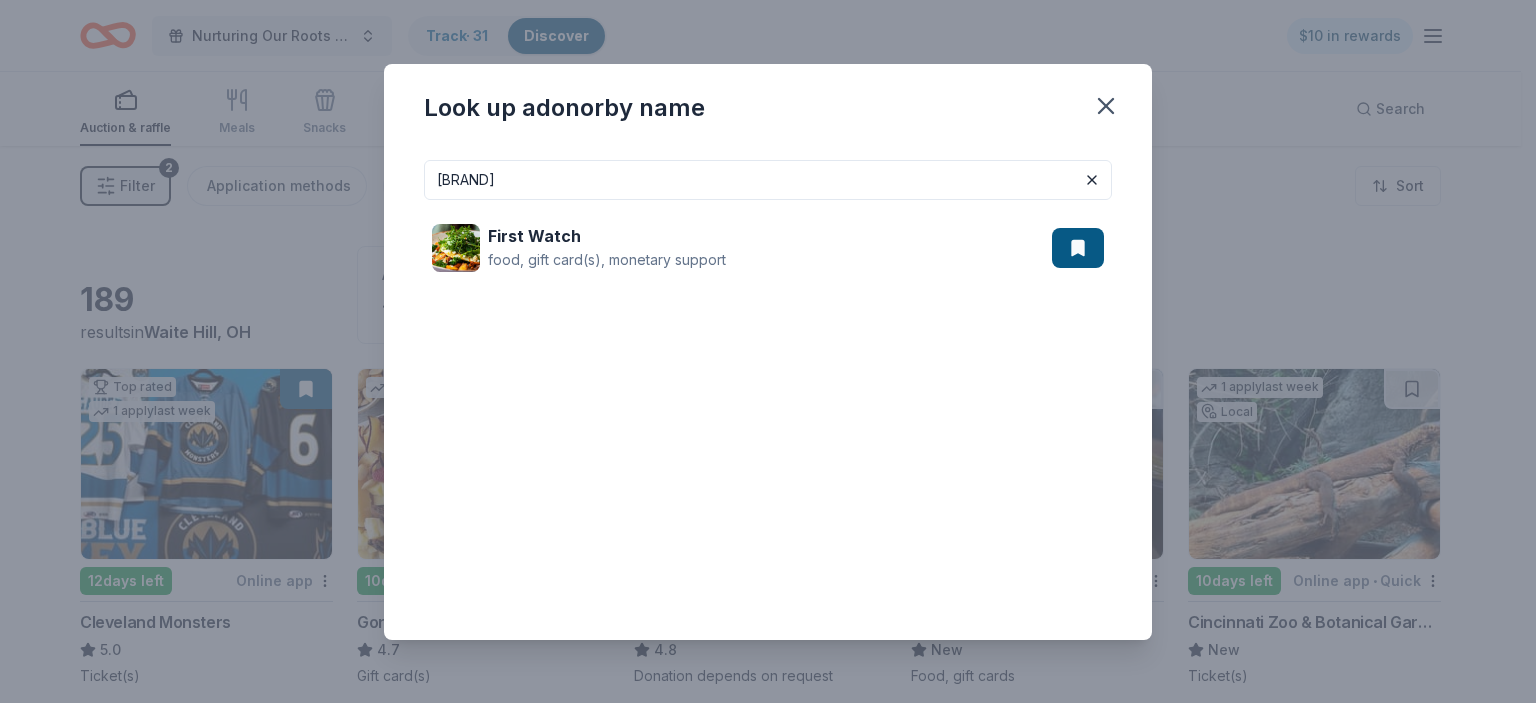 drag, startPoint x: 566, startPoint y: 172, endPoint x: 370, endPoint y: 183, distance: 196.30843 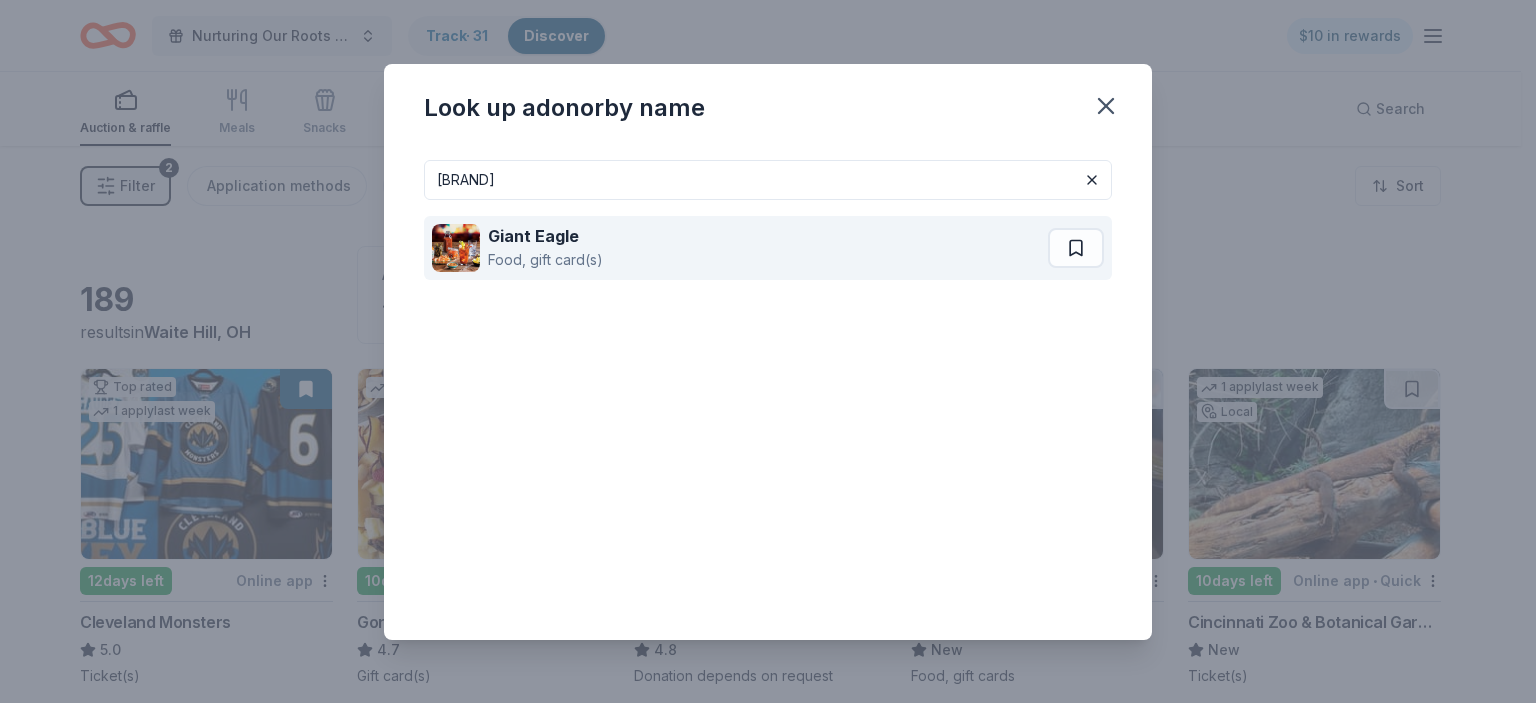 type on "giant eagle" 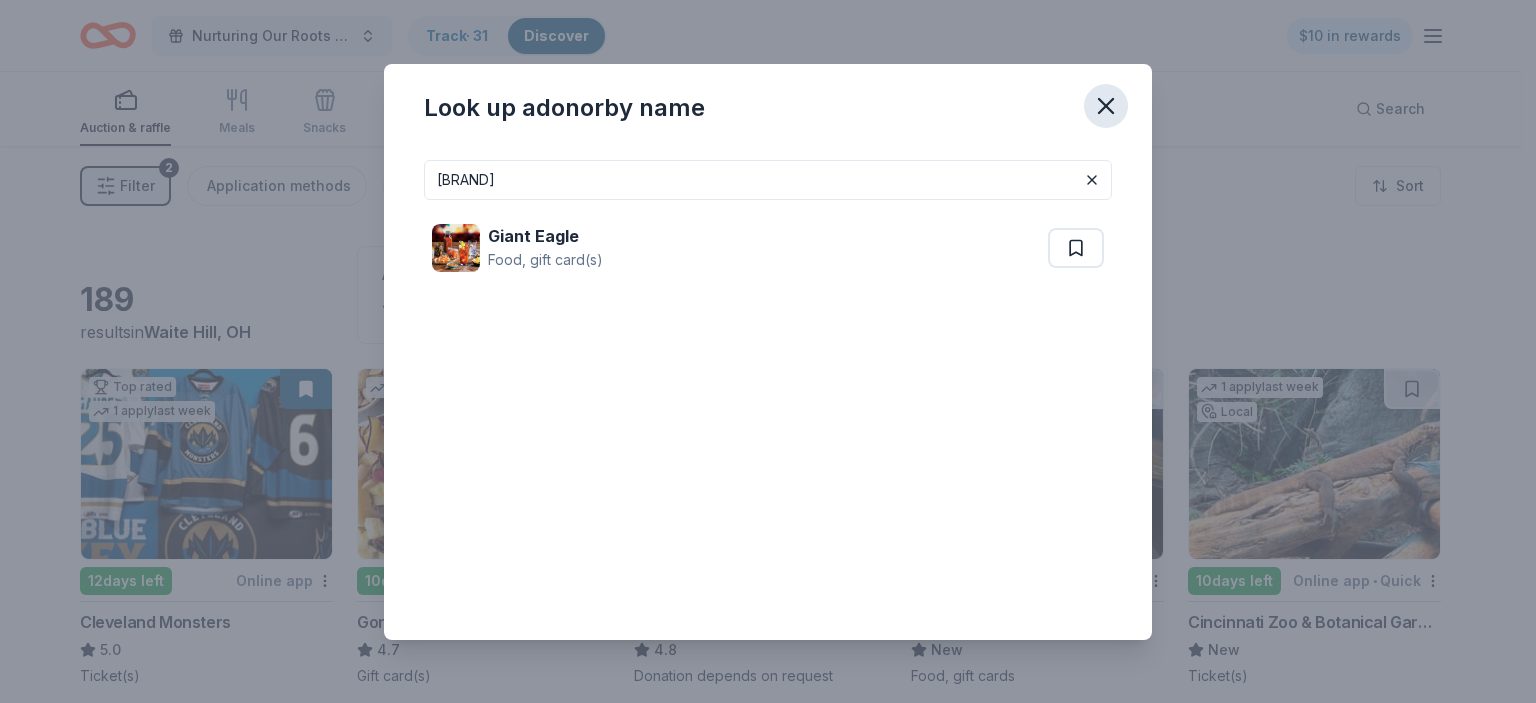 click 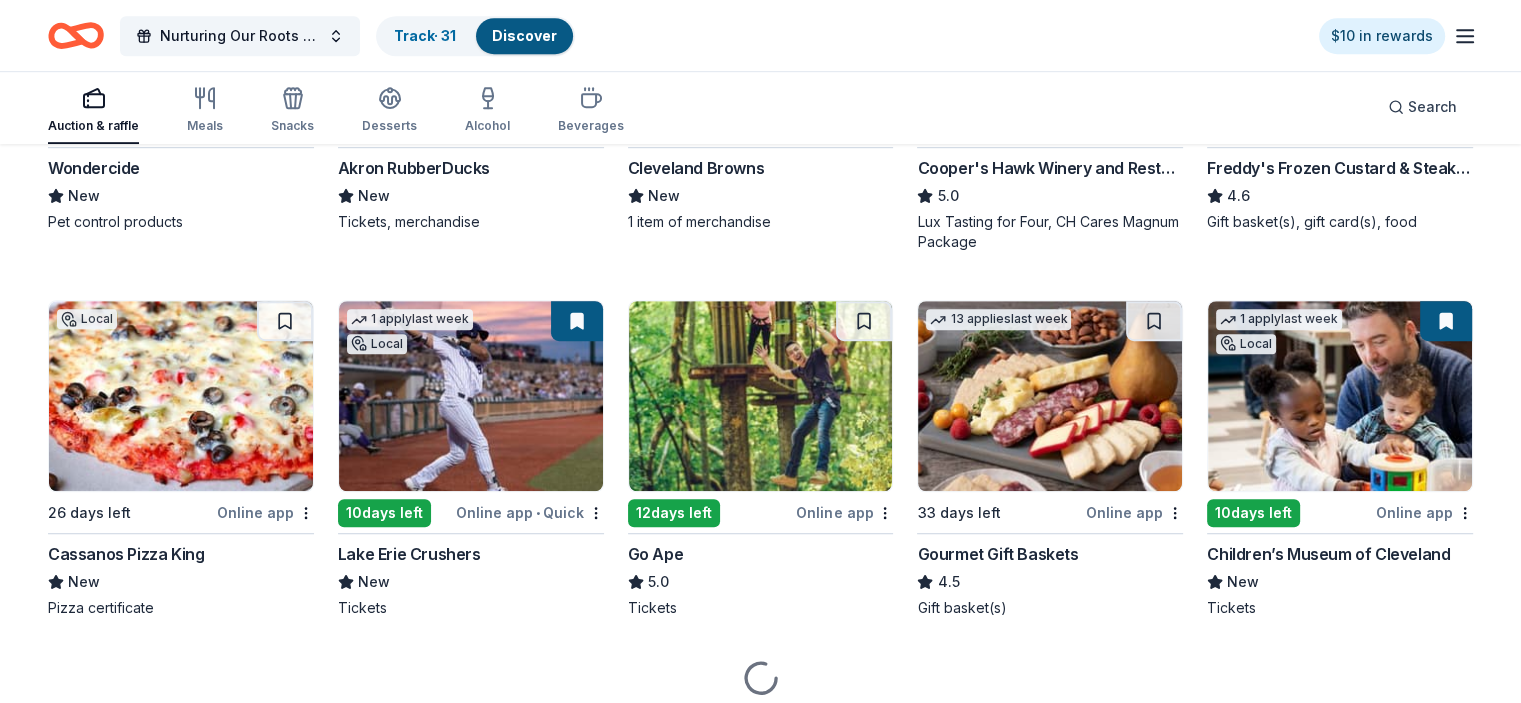 scroll, scrollTop: 1279, scrollLeft: 0, axis: vertical 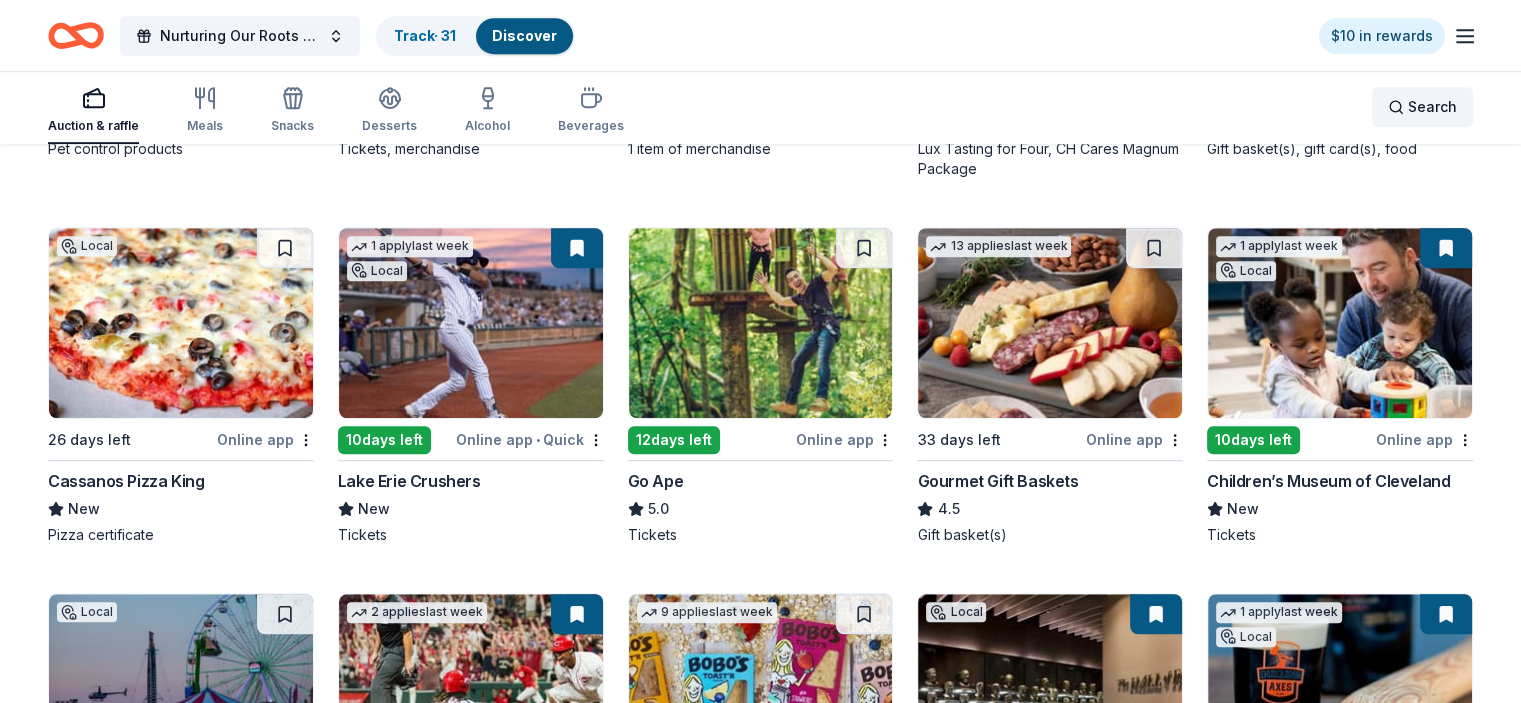 click on "Search" at bounding box center (1432, 107) 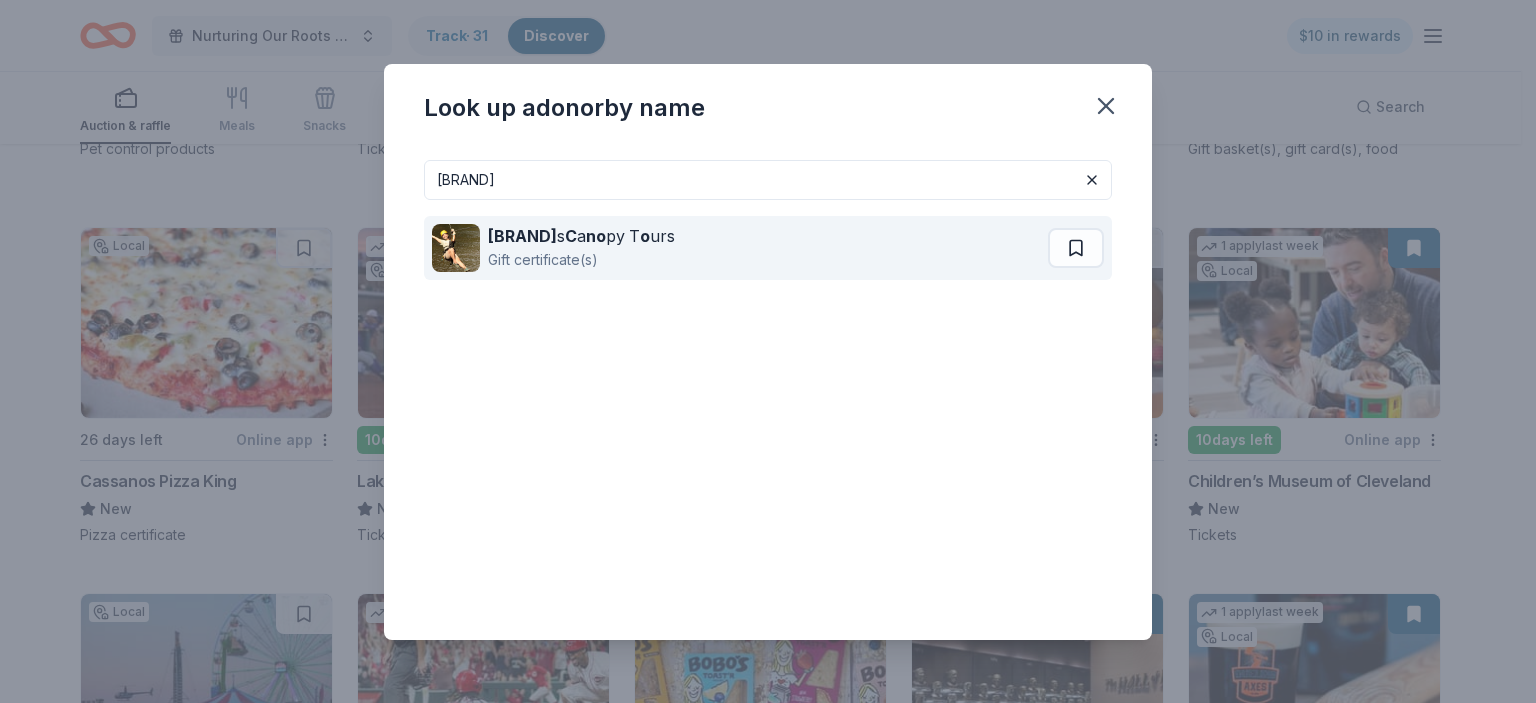 click on "Gift certificate(s)" at bounding box center [581, 260] 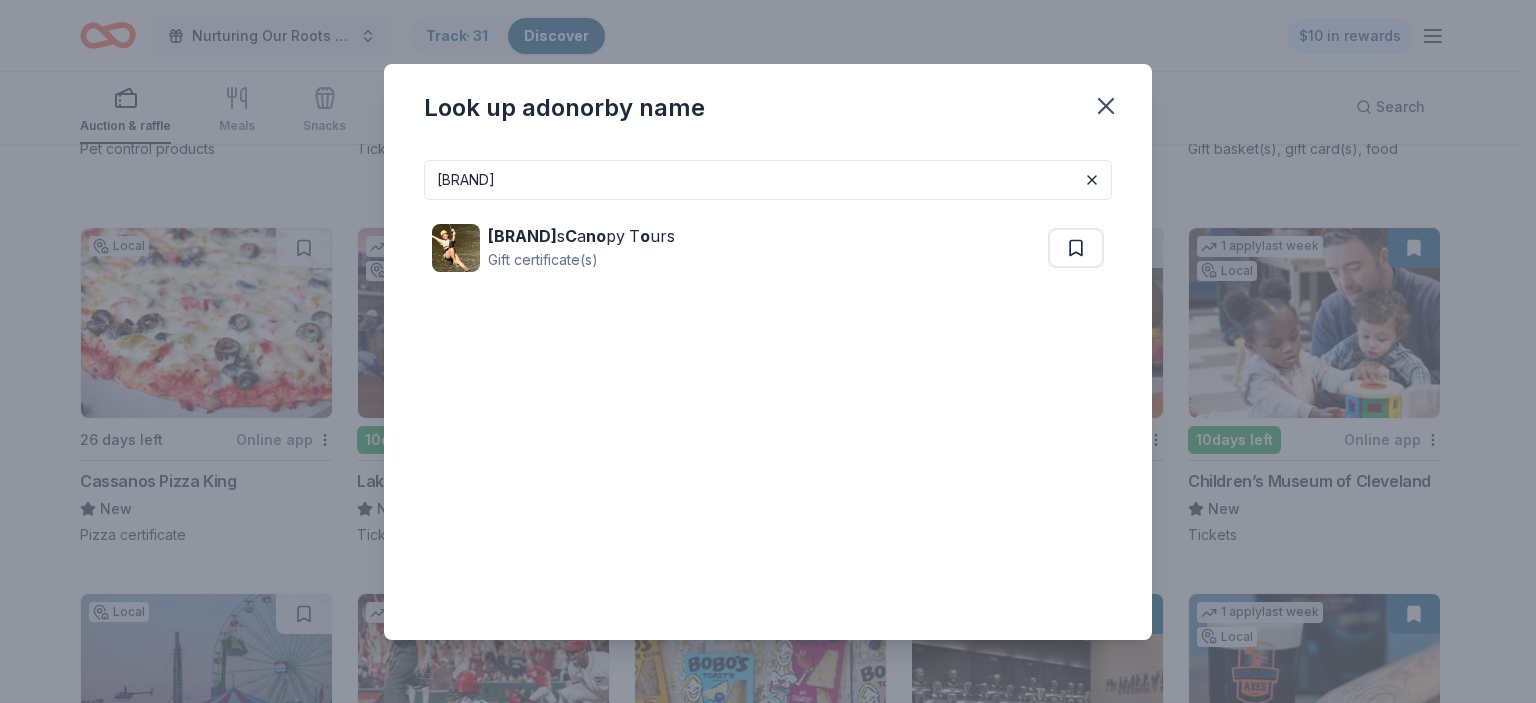 drag, startPoint x: 550, startPoint y: 187, endPoint x: 336, endPoint y: 167, distance: 214.93254 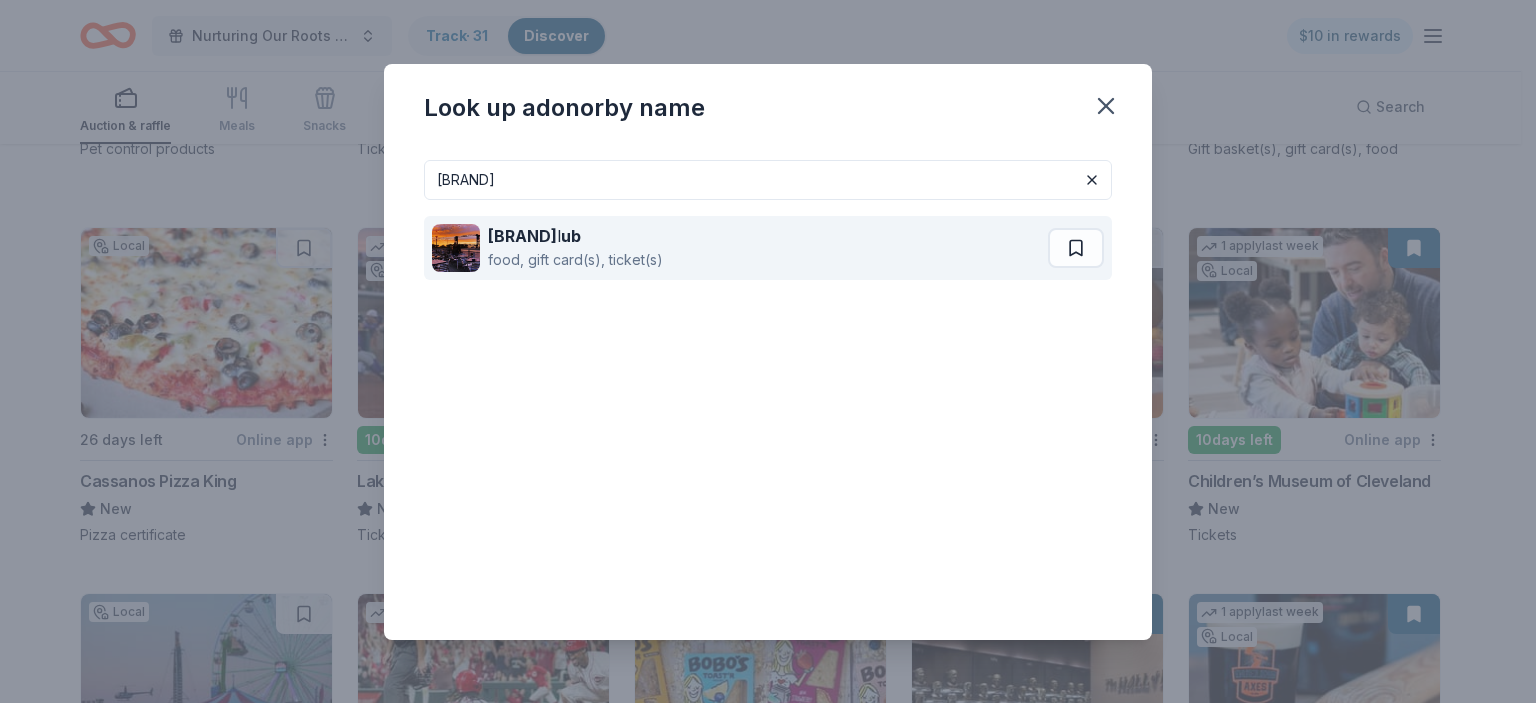 type on "music box supper" 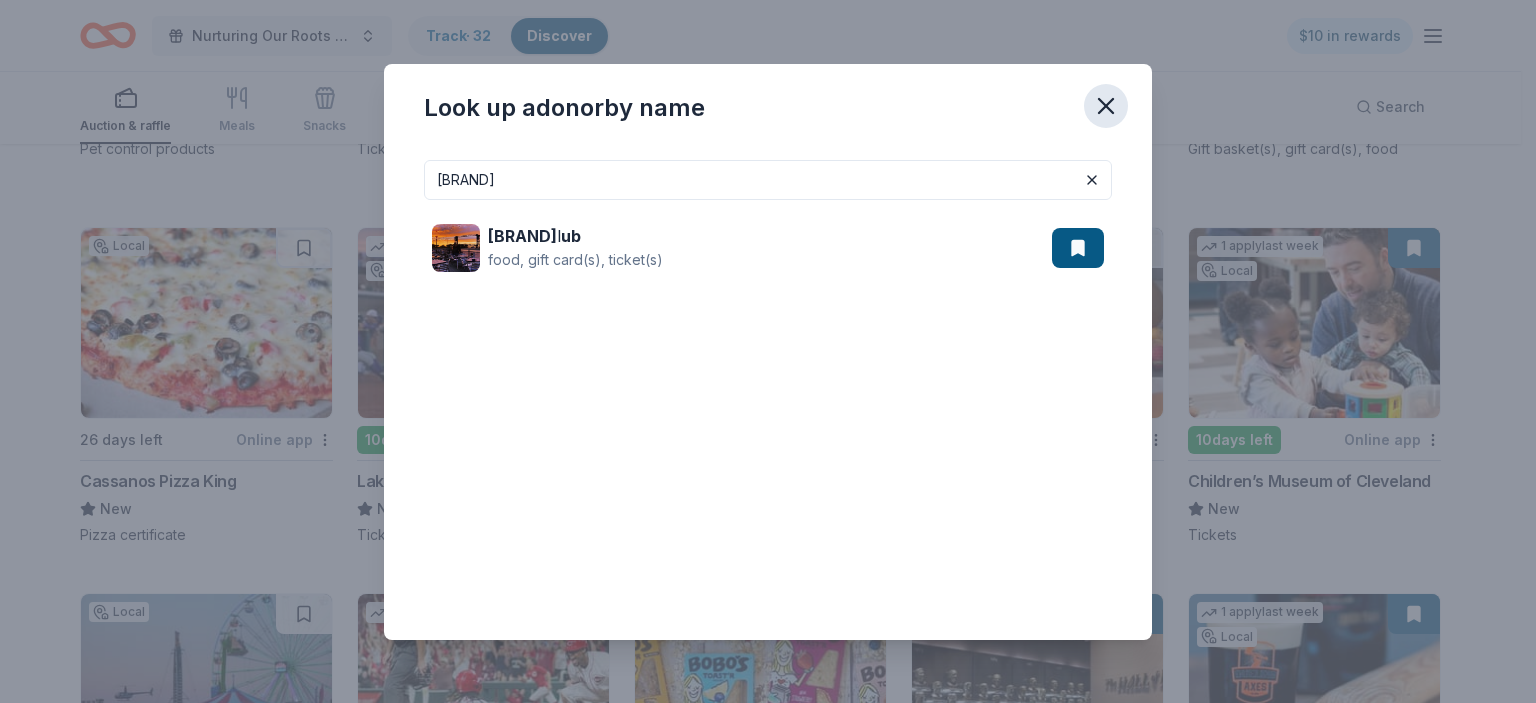 click 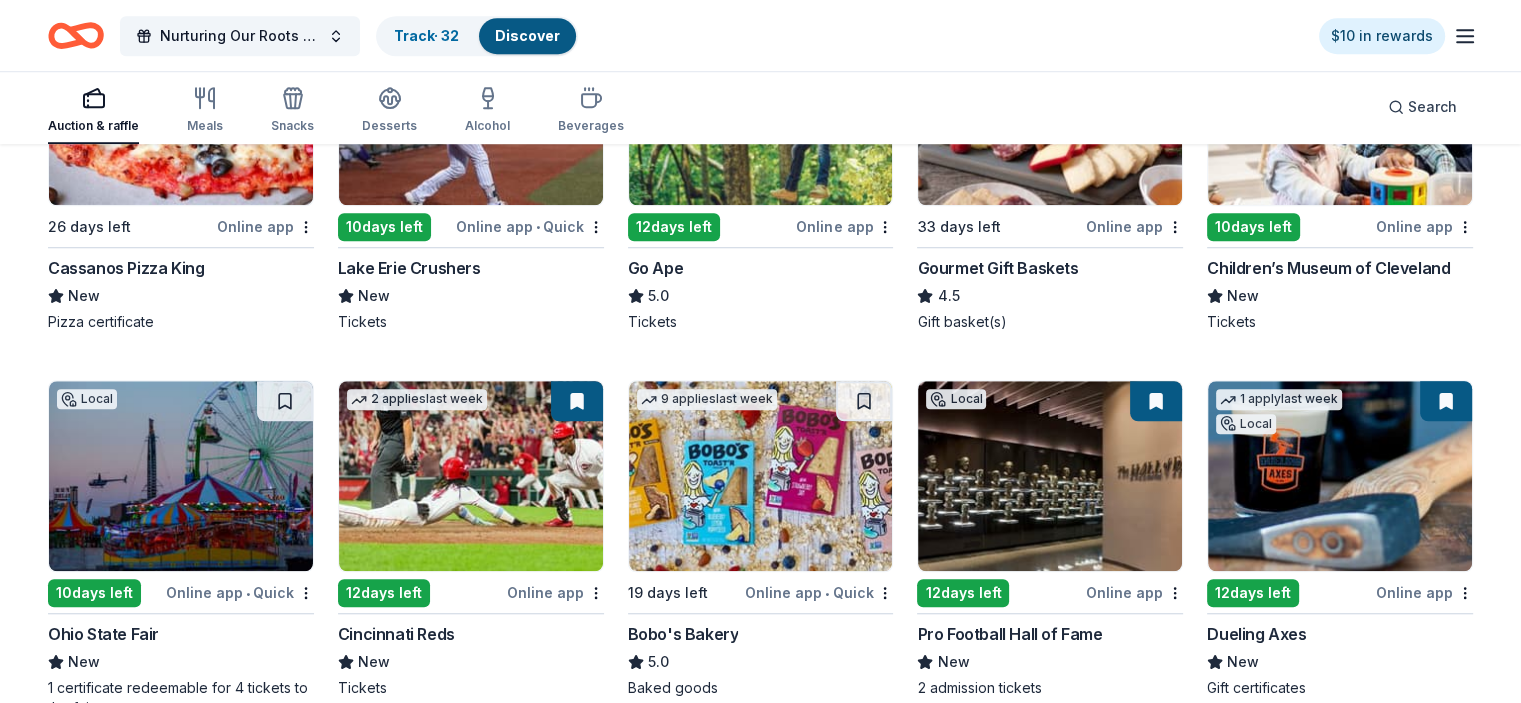 scroll, scrollTop: 2050, scrollLeft: 0, axis: vertical 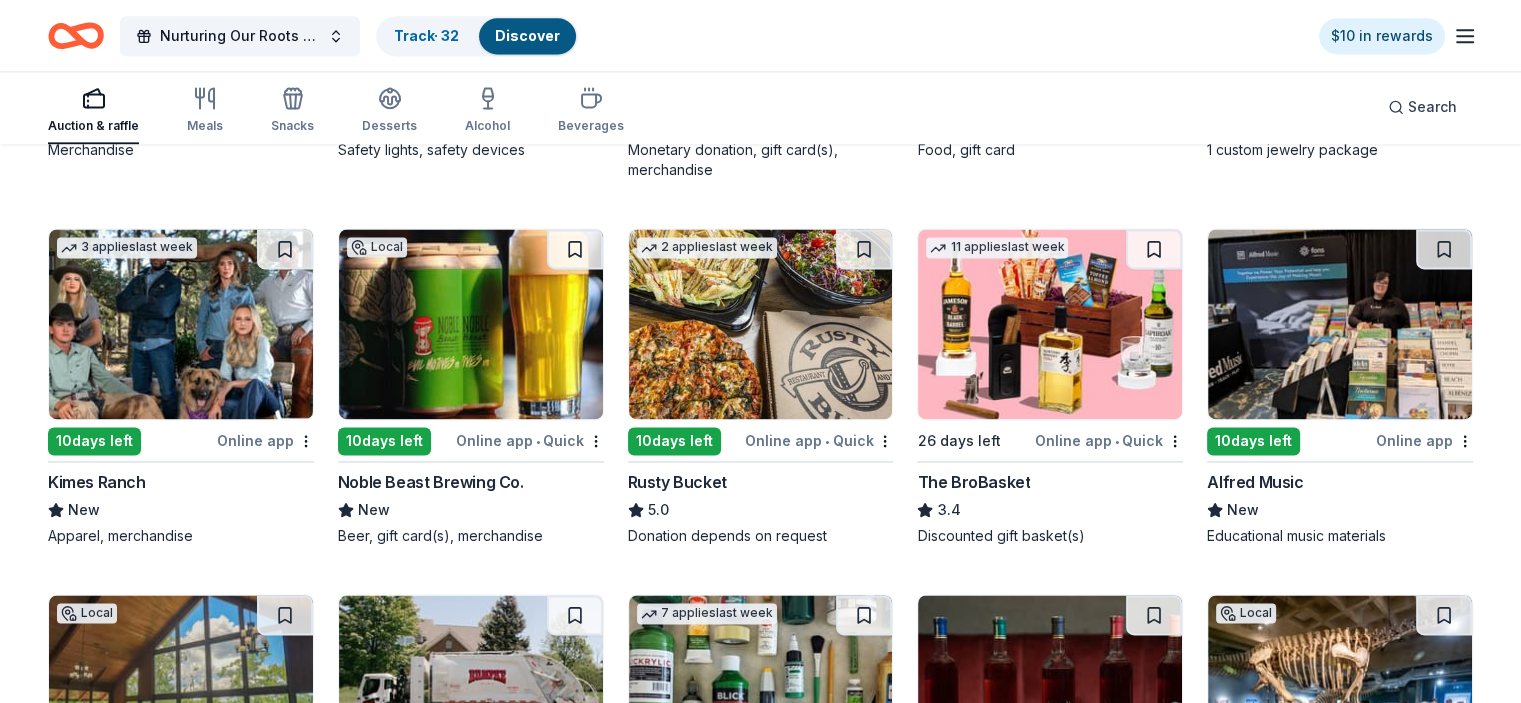 click at bounding box center (1340, 324) 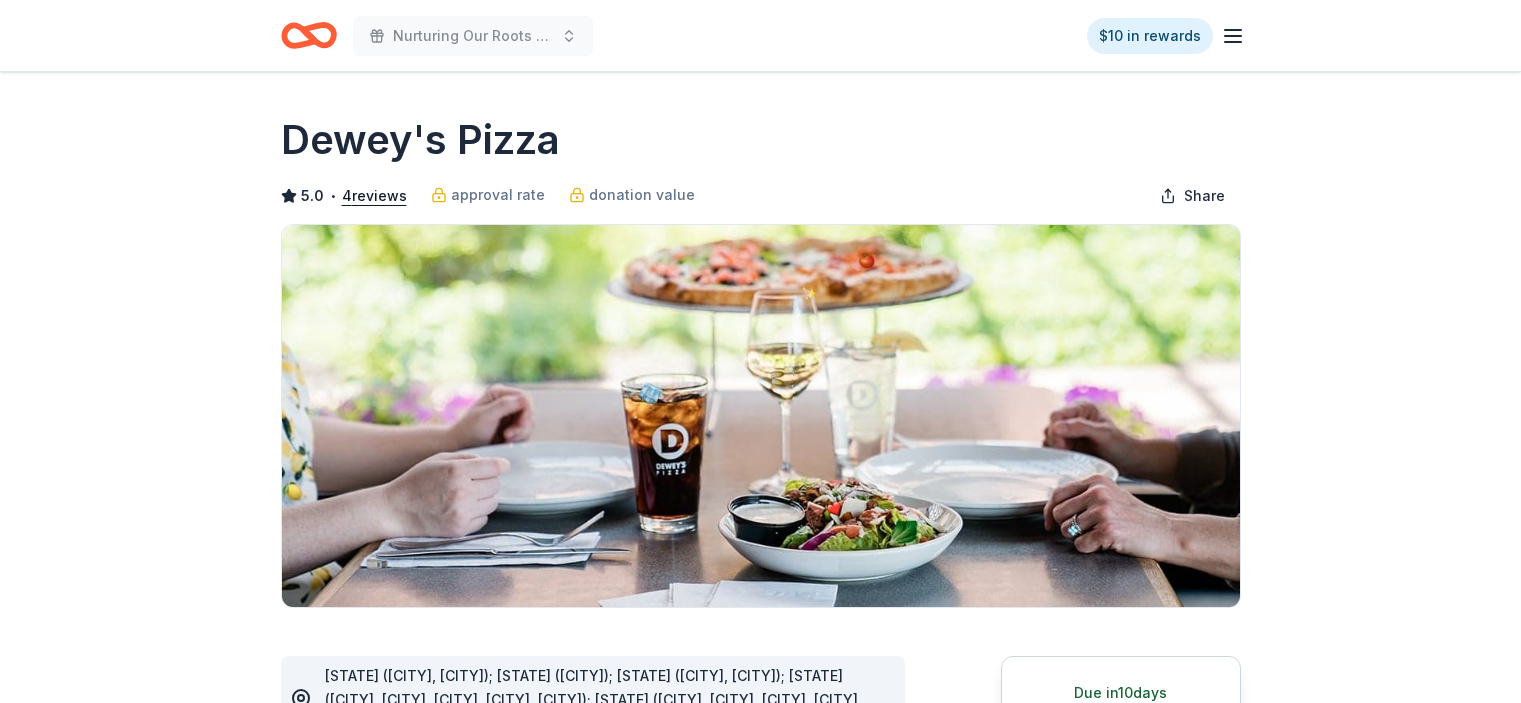 scroll, scrollTop: 0, scrollLeft: 0, axis: both 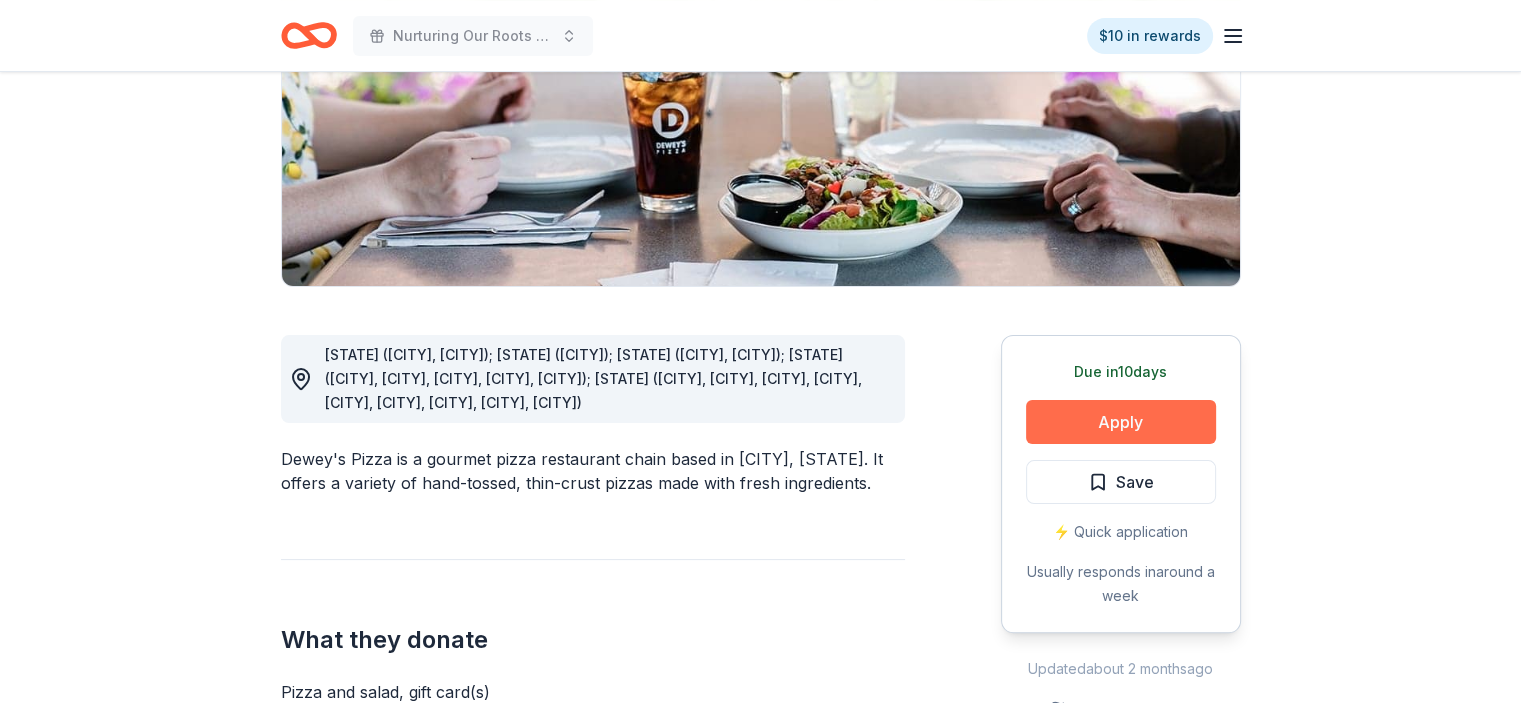 click on "Apply" at bounding box center (1121, 422) 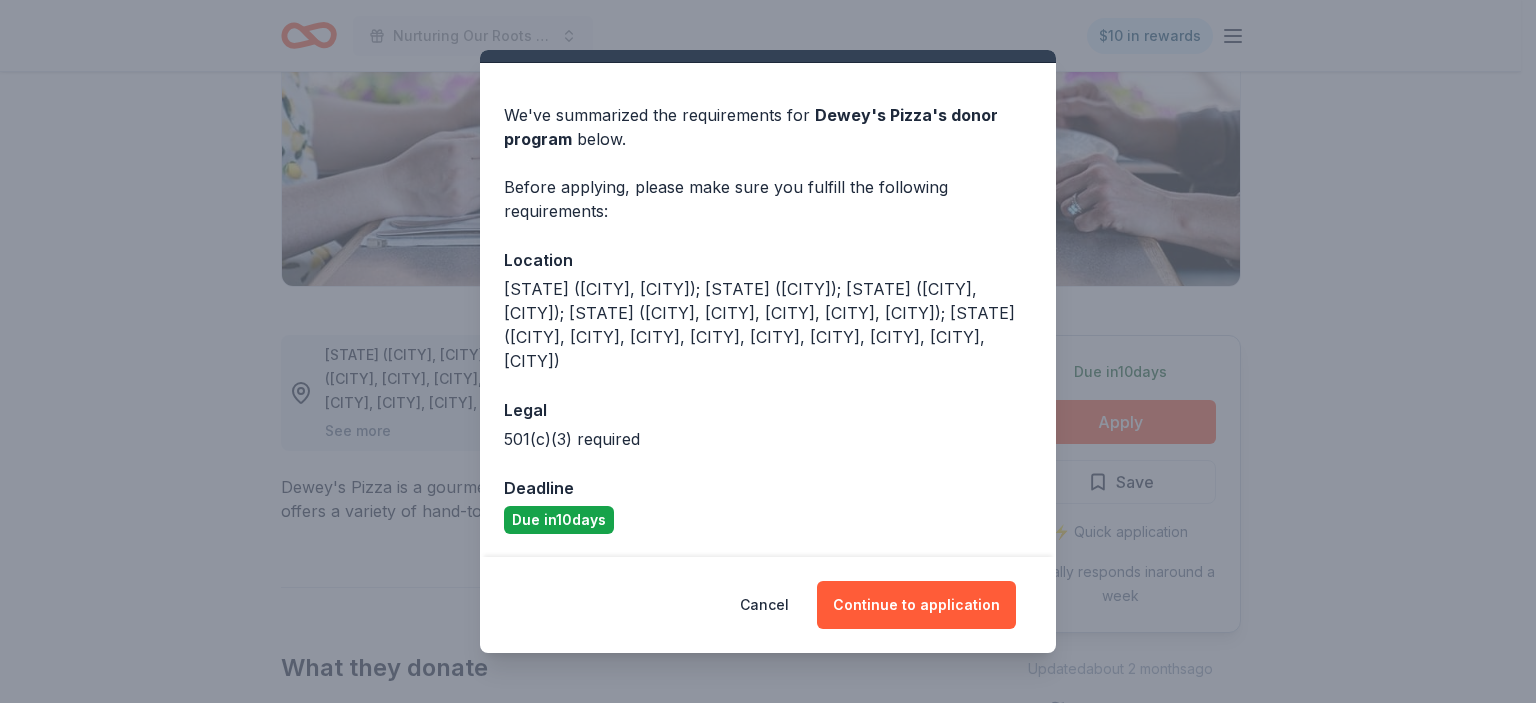 scroll, scrollTop: 68, scrollLeft: 0, axis: vertical 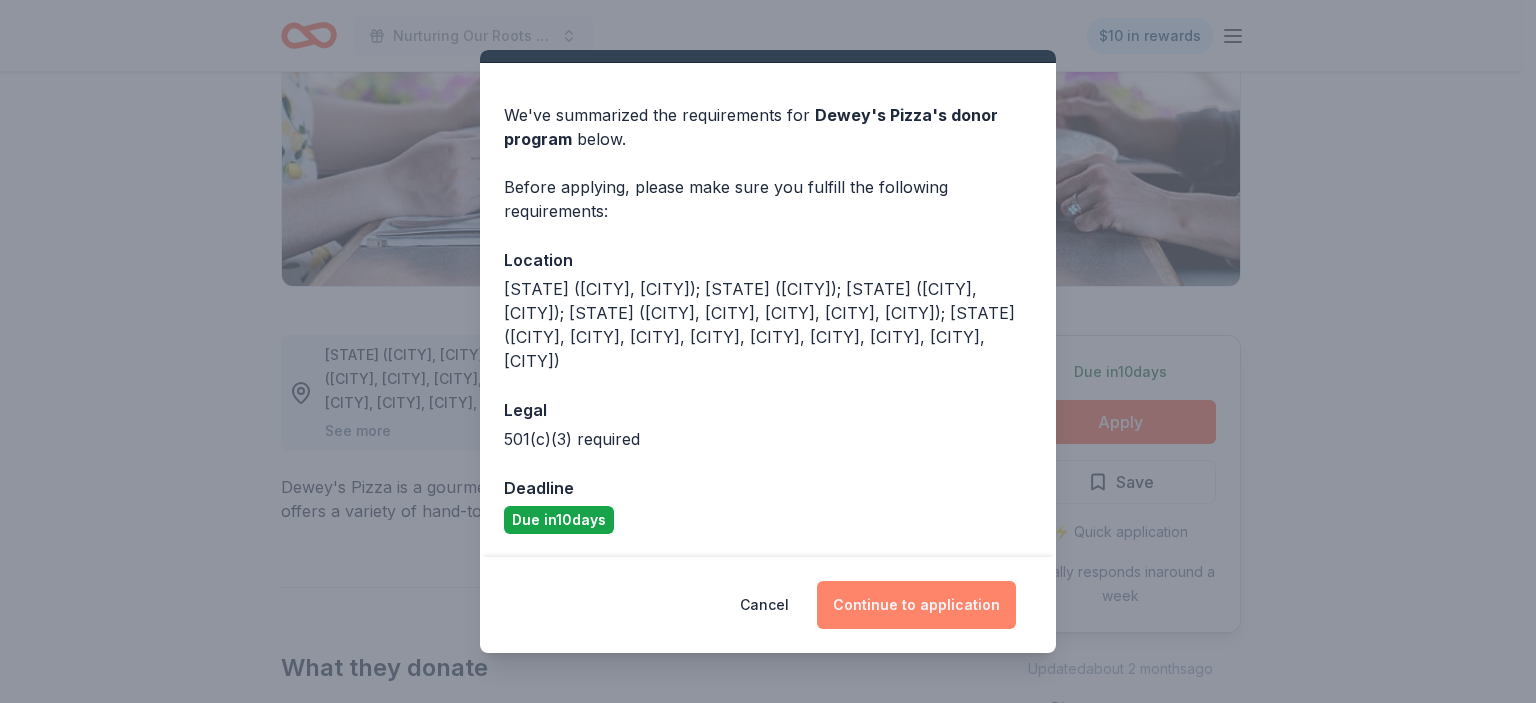 click on "Continue to application" at bounding box center [916, 605] 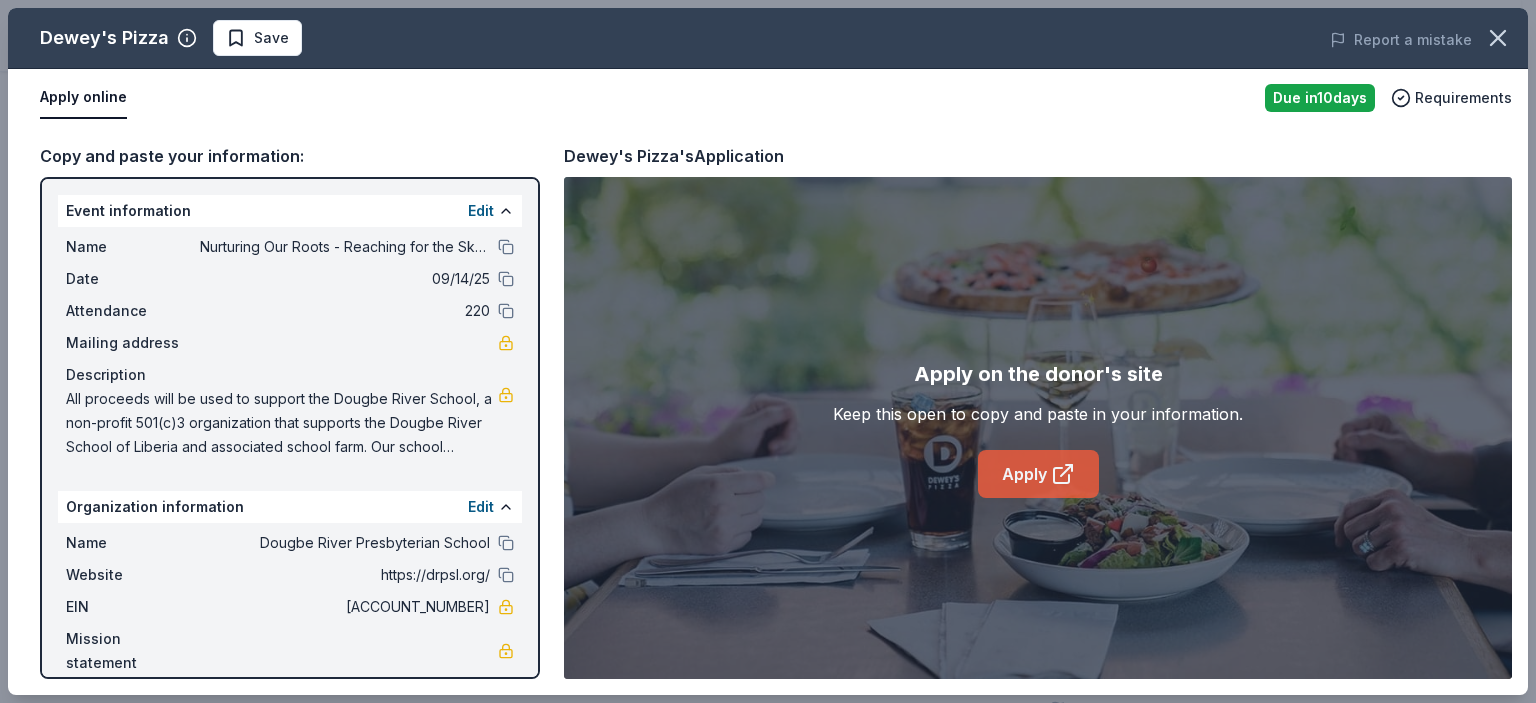 click 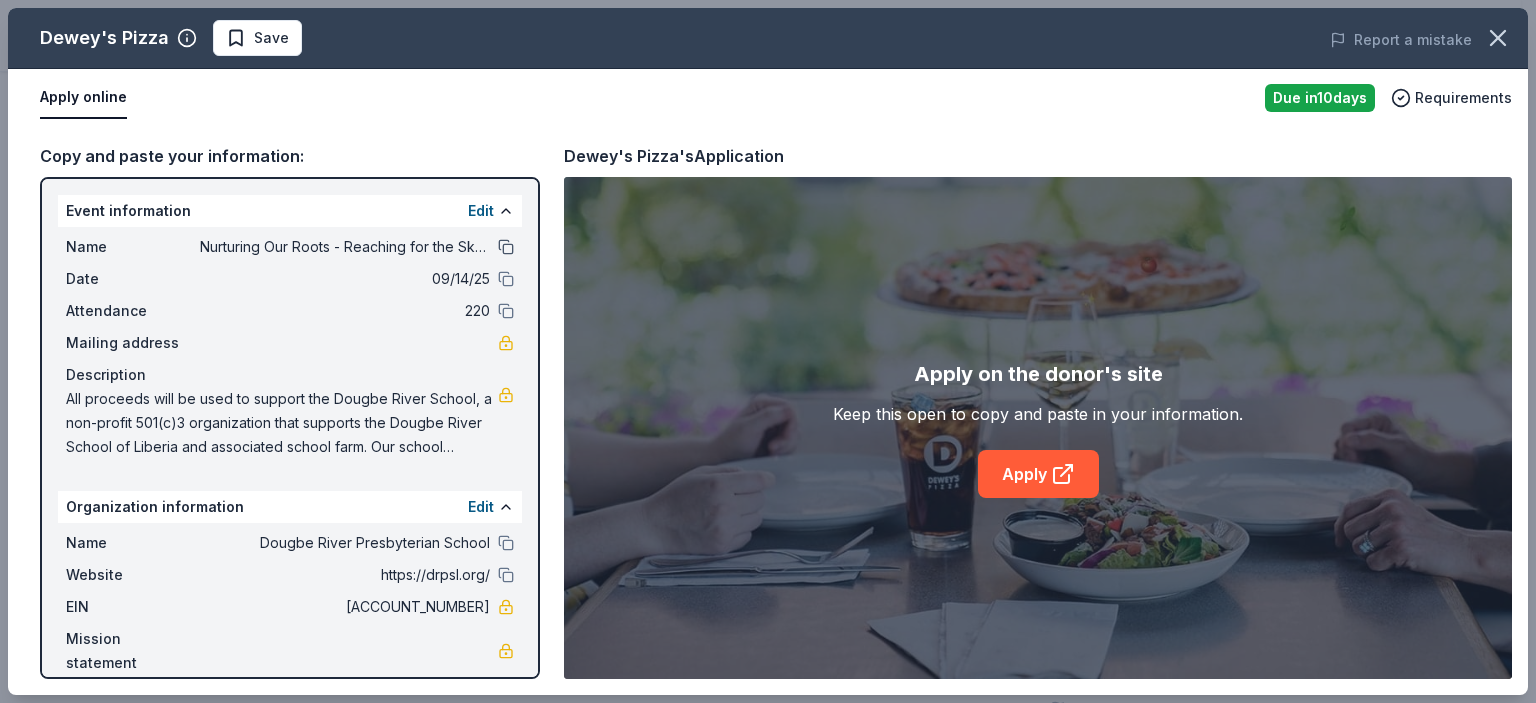 click at bounding box center (506, 247) 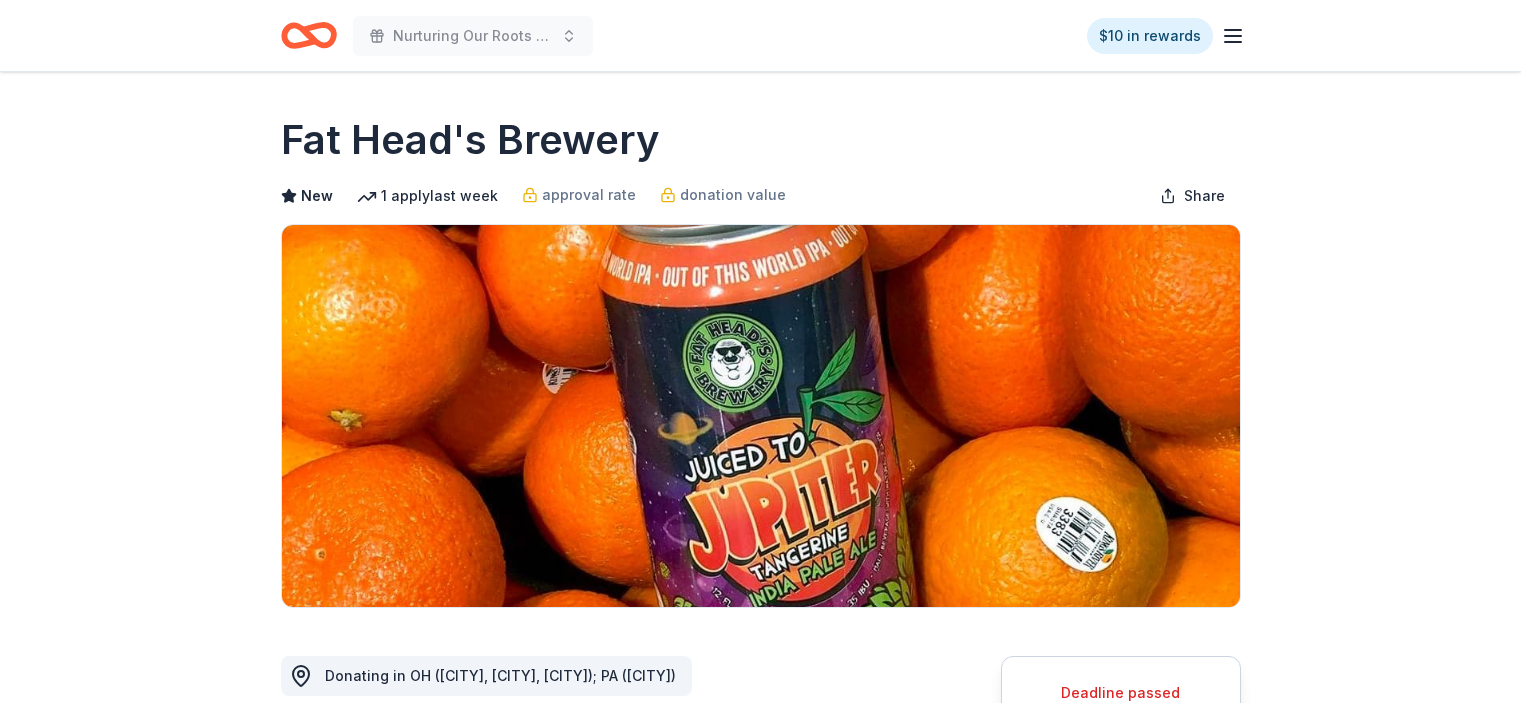 scroll, scrollTop: 0, scrollLeft: 0, axis: both 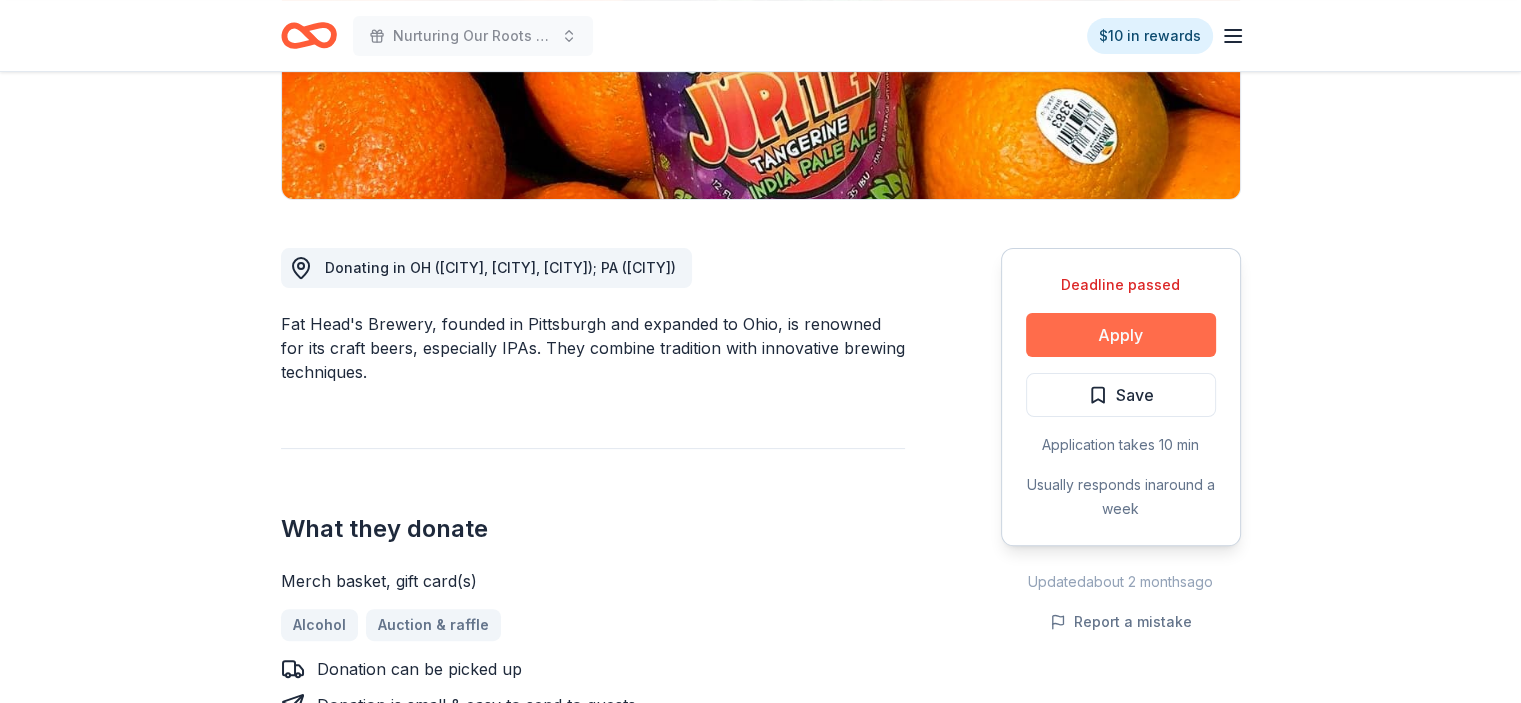 click on "Apply" at bounding box center (1121, 335) 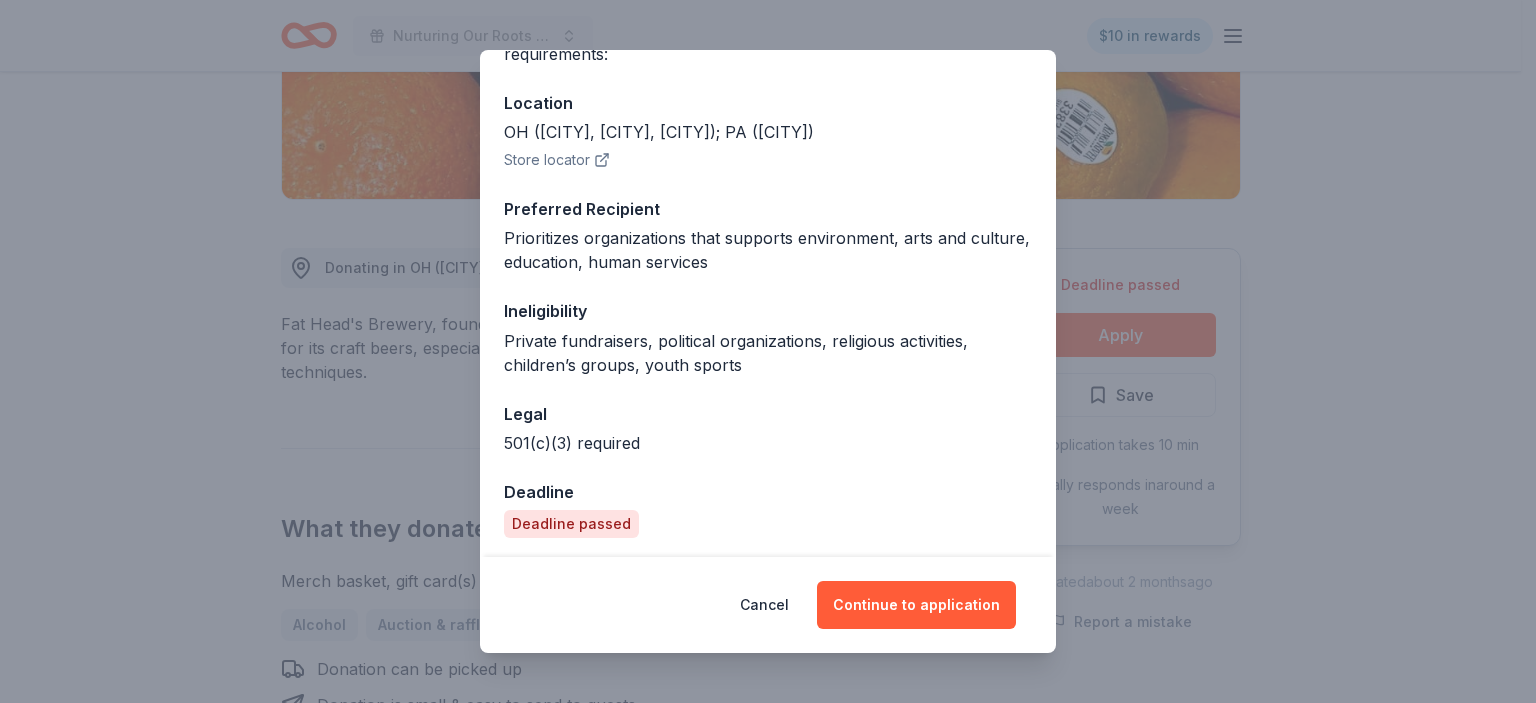 scroll, scrollTop: 204, scrollLeft: 0, axis: vertical 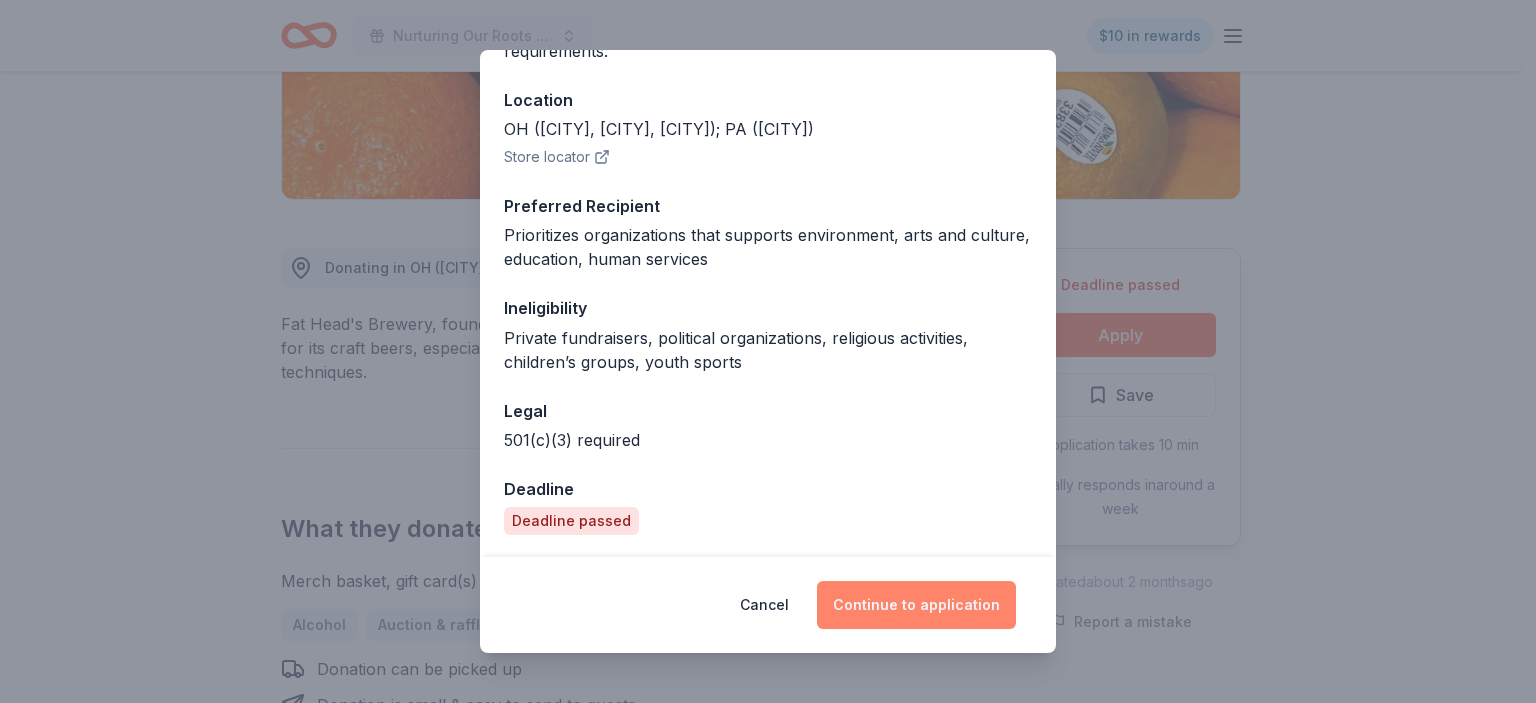 click on "Continue to application" at bounding box center [916, 605] 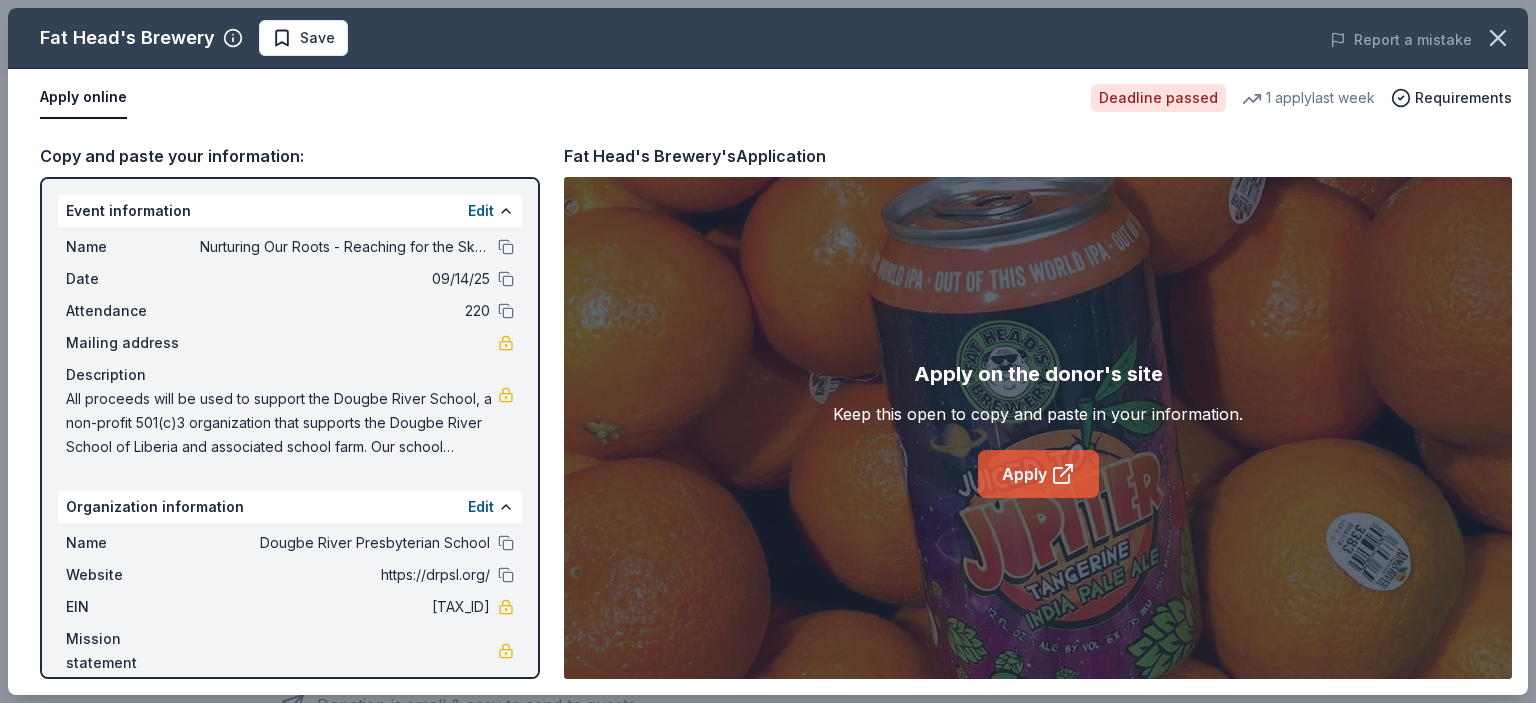 click on "Apply" at bounding box center [1038, 474] 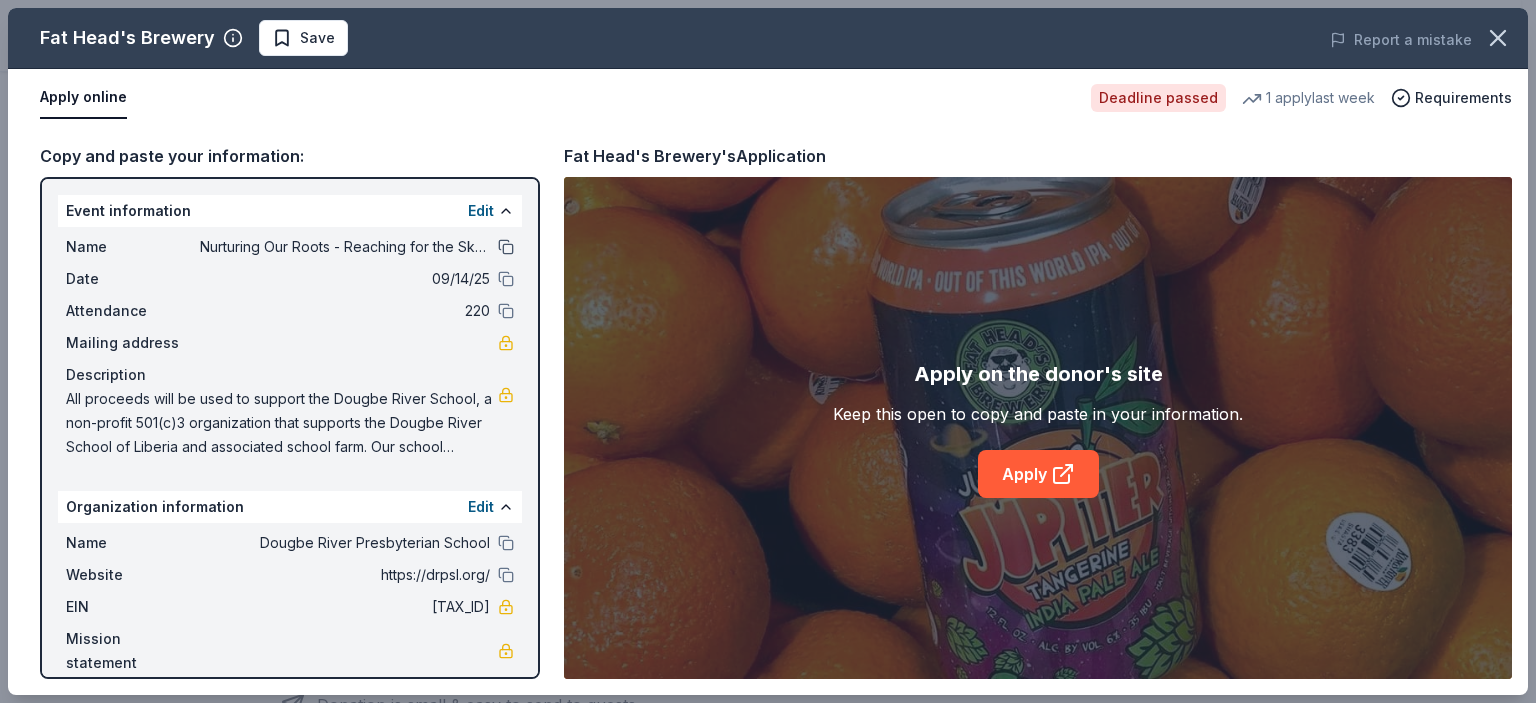 click at bounding box center [506, 247] 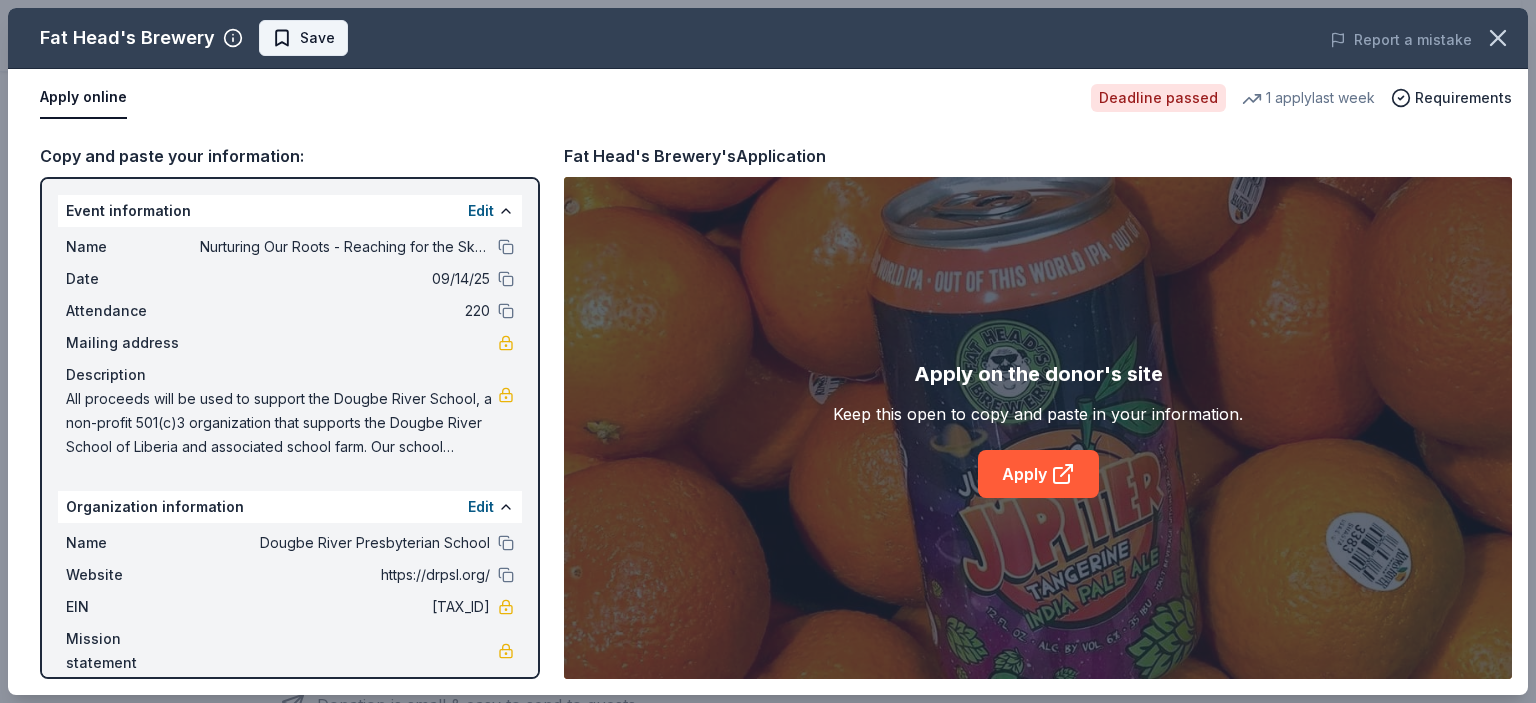 click on "Save" at bounding box center (317, 38) 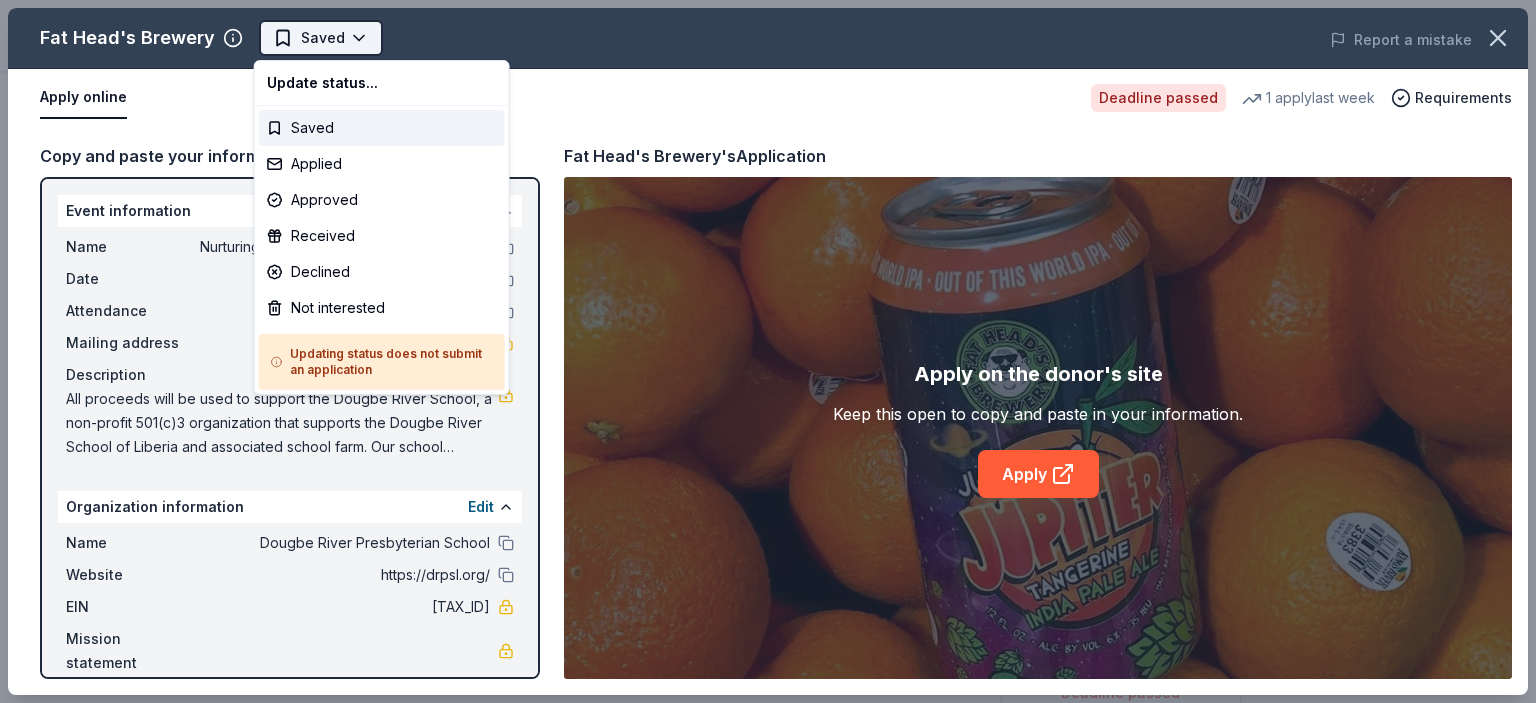 click on "Nurturing Our Roots - Reaching for the Sky Dougbe River School Gala 2025 Saved Apply Deadline passed Share Fat Head's Brewery New 1   apply  last week approval rate donation value Share Donating in OH (Canton, Middleburg Heights, North Olmsted); PA (Pittsburgh) Fat Head's Brewery, founded in Pittsburgh and expanded to Ohio, is renowned for its craft beers, especially IPAs. They combine tradition with innovative brewing techniques. What they donate Merch basket, gift card(s) Alcohol Auction & raffle Donation can be picked up Donation is small & easy to send to guests   You may receive donations every   year Who they donate to  Preferred Prioritizes organizations that supports environment, arts and culture, education, human services Art & Culture Education Environment & Sustainability 501(c)(3) required  Ineligible Private fundraisers, political organizations, religious activities, children’s groups, youth sports Political Religious Schools Sports Teams Deadline passed Apply Saved Application takes 10 min 20" at bounding box center [768, 351] 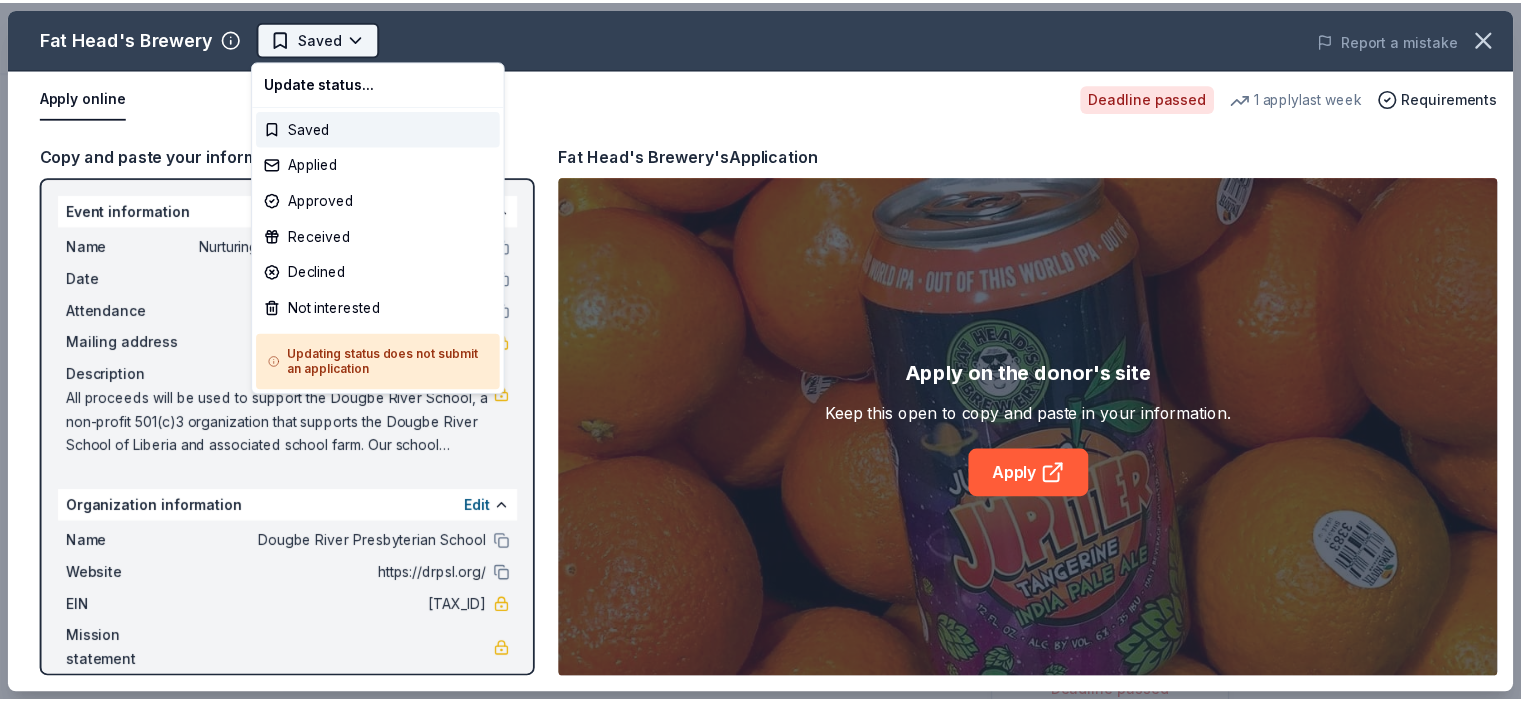 scroll, scrollTop: 0, scrollLeft: 0, axis: both 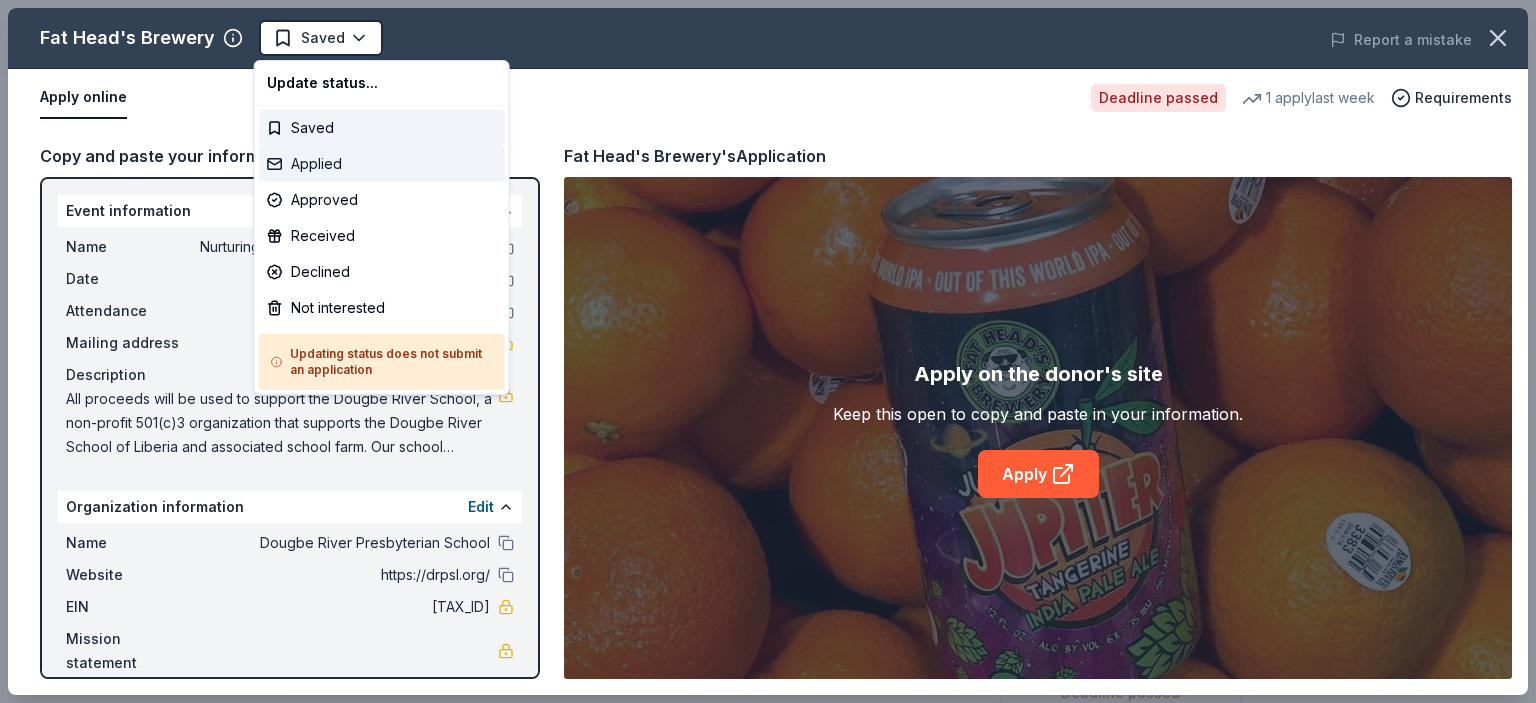 click on "Applied" at bounding box center (382, 164) 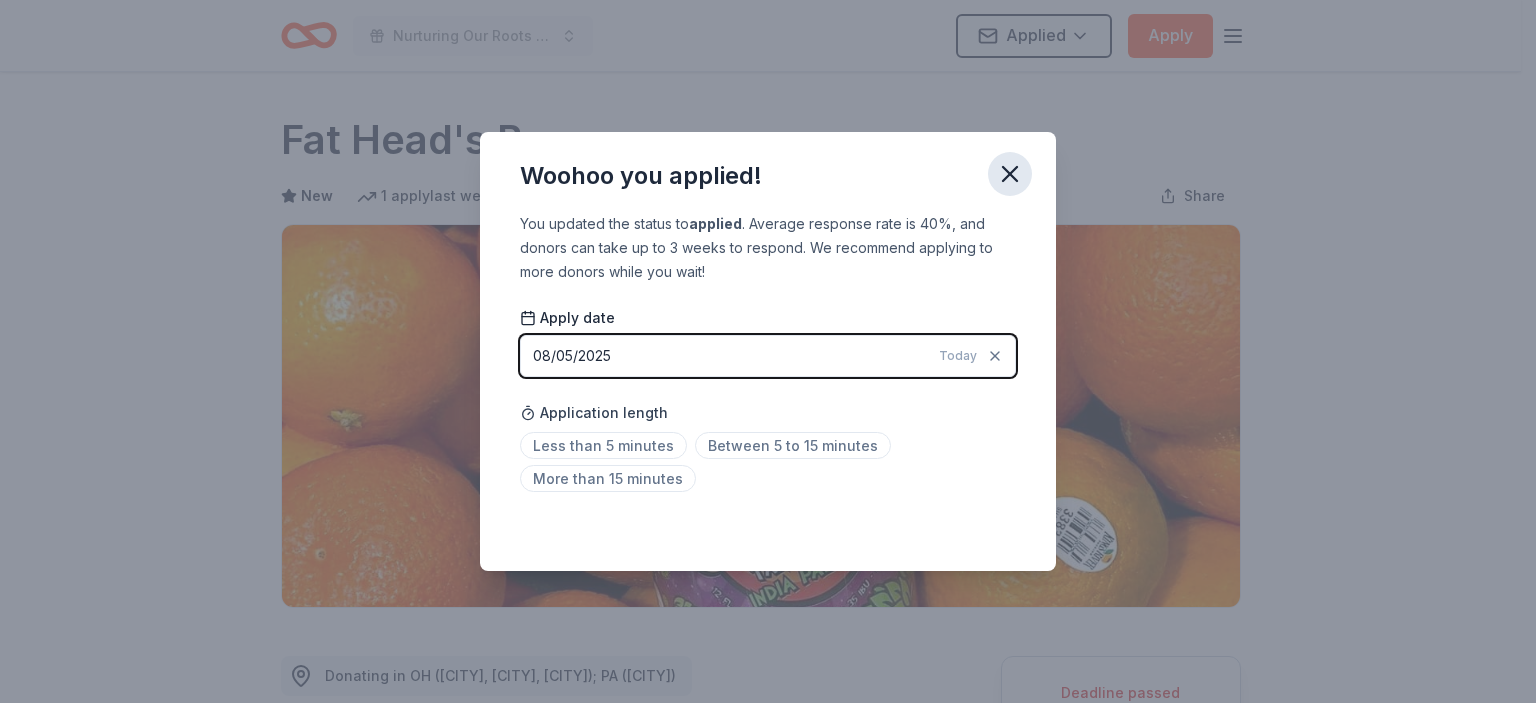 click 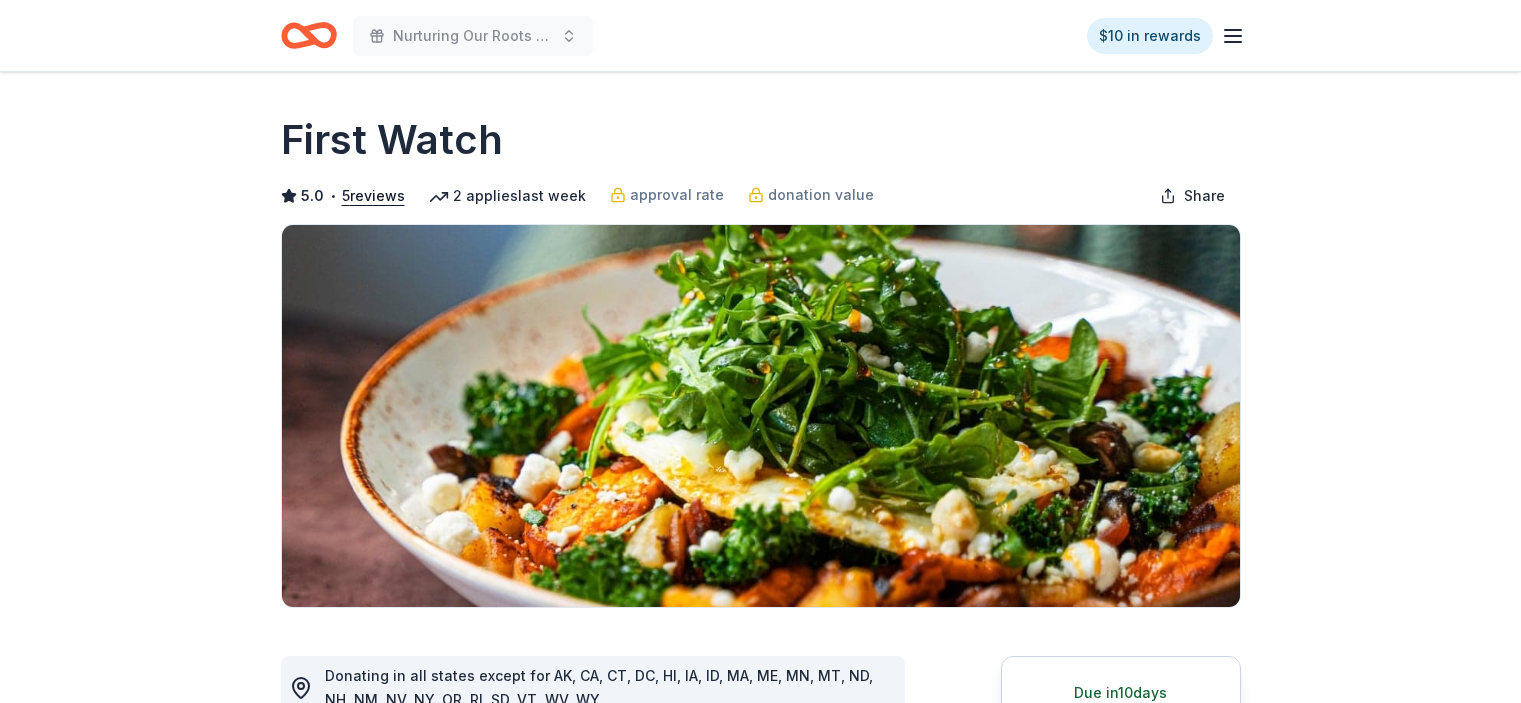 scroll, scrollTop: 0, scrollLeft: 0, axis: both 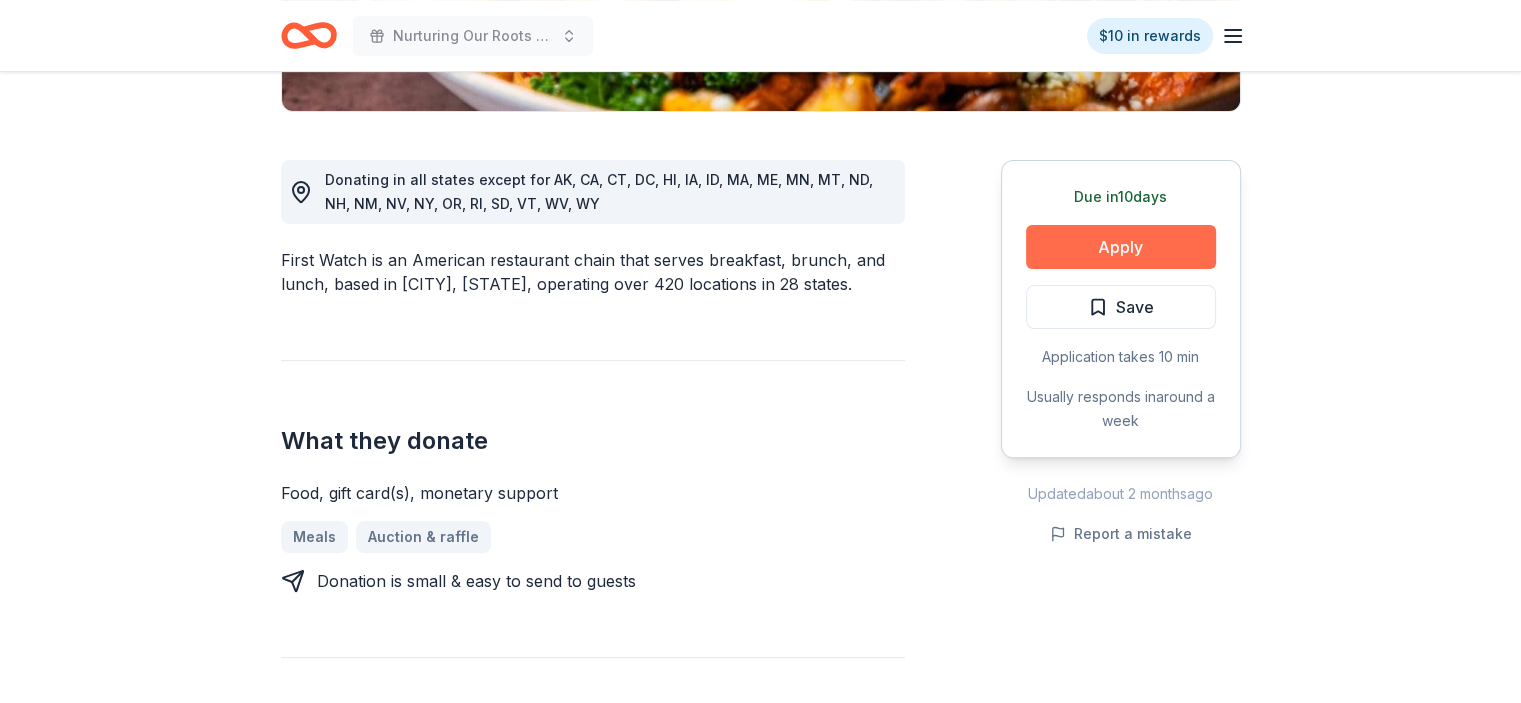click on "Apply" at bounding box center (1121, 247) 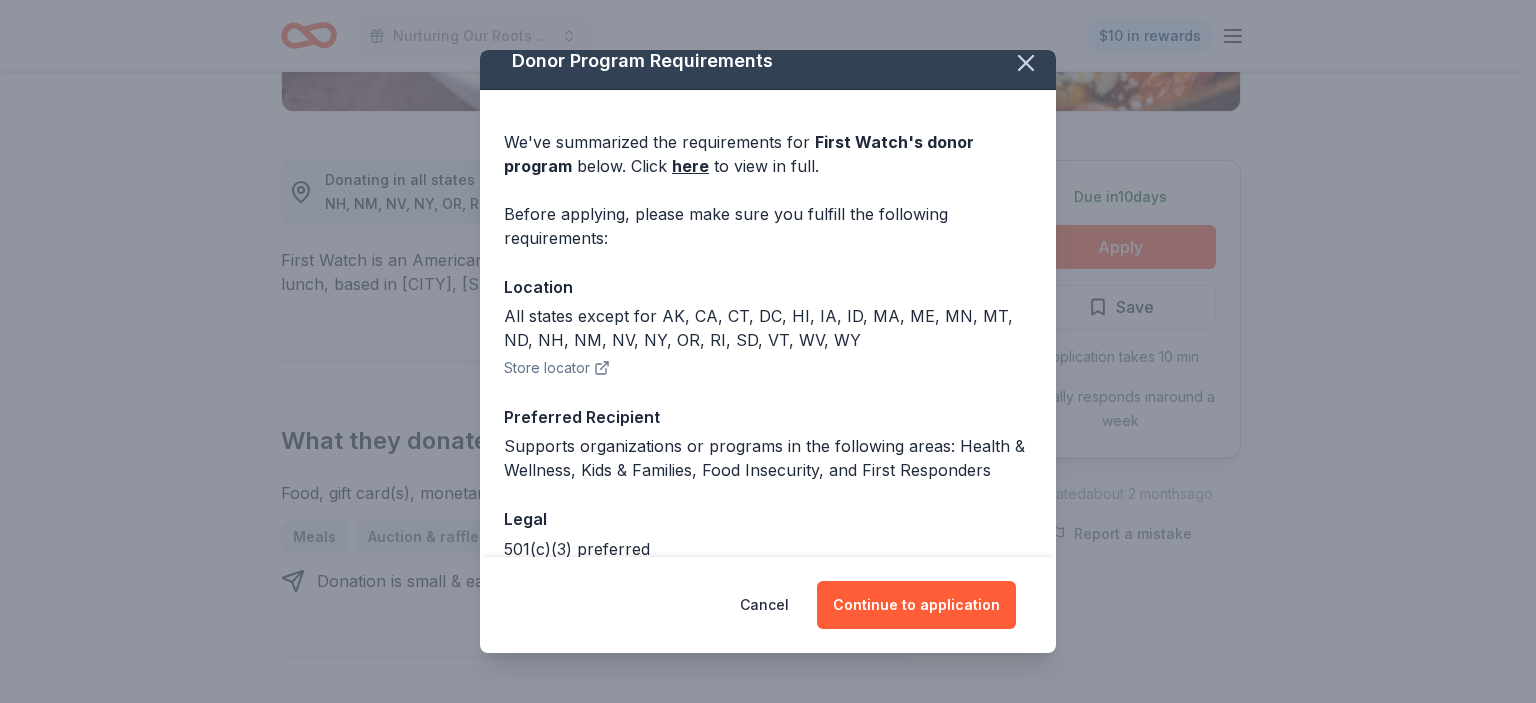 scroll, scrollTop: 20, scrollLeft: 0, axis: vertical 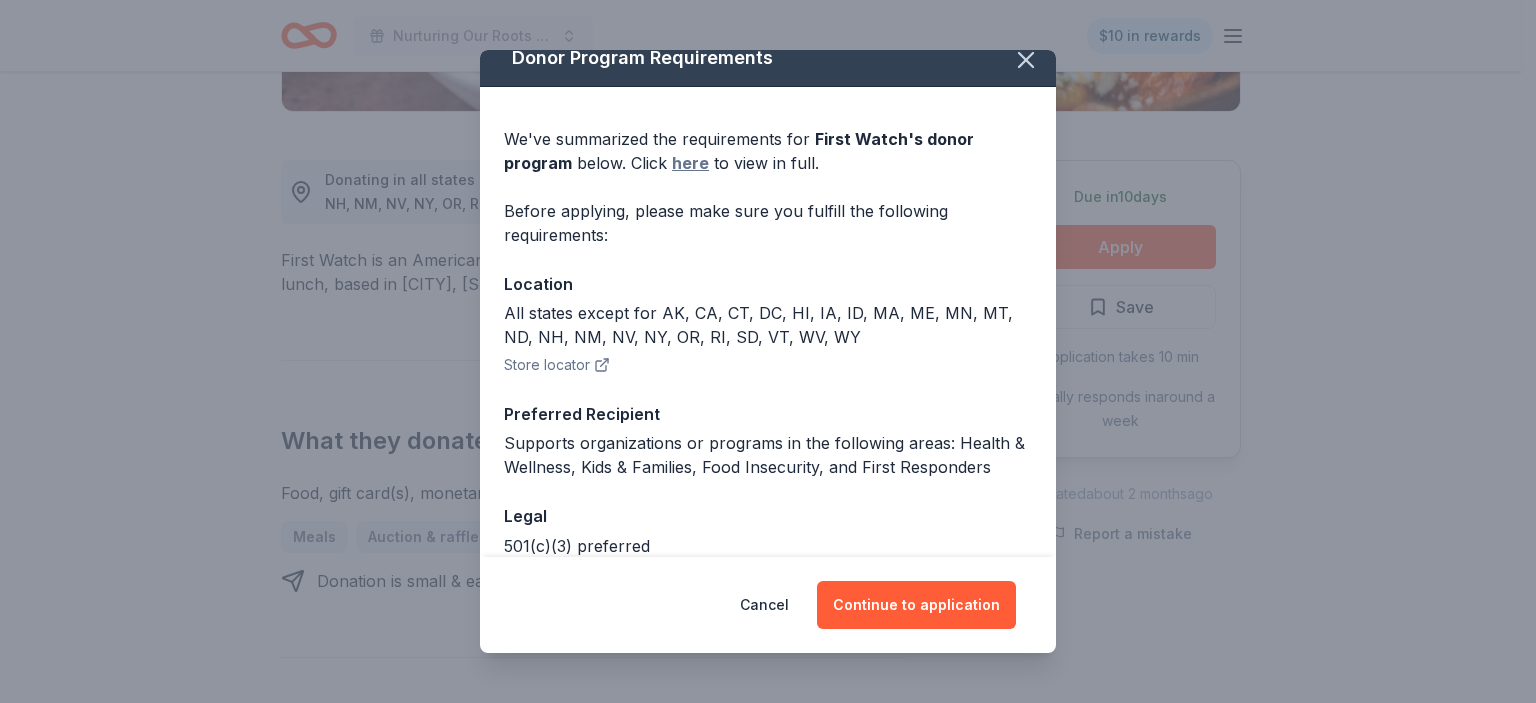 click on "here" at bounding box center [690, 163] 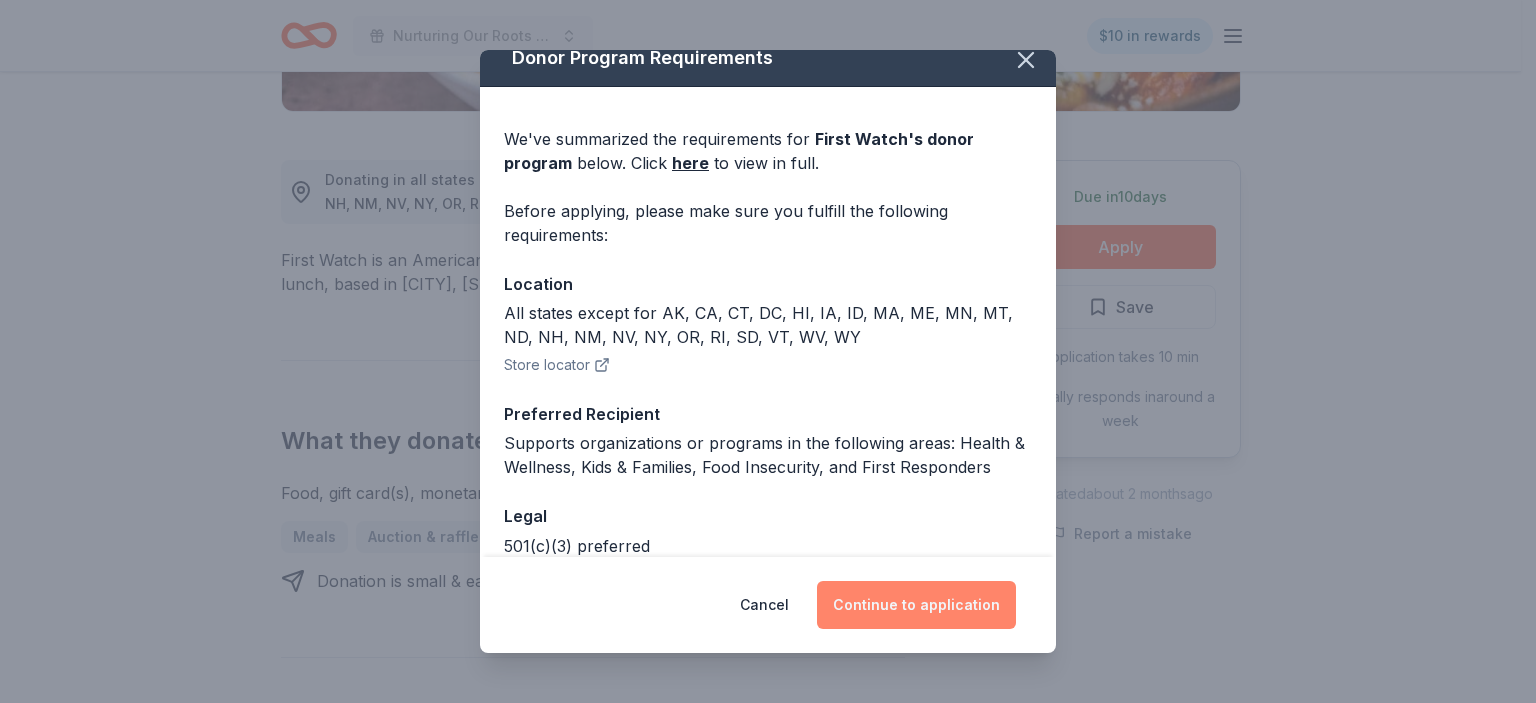 click on "Continue to application" at bounding box center (916, 605) 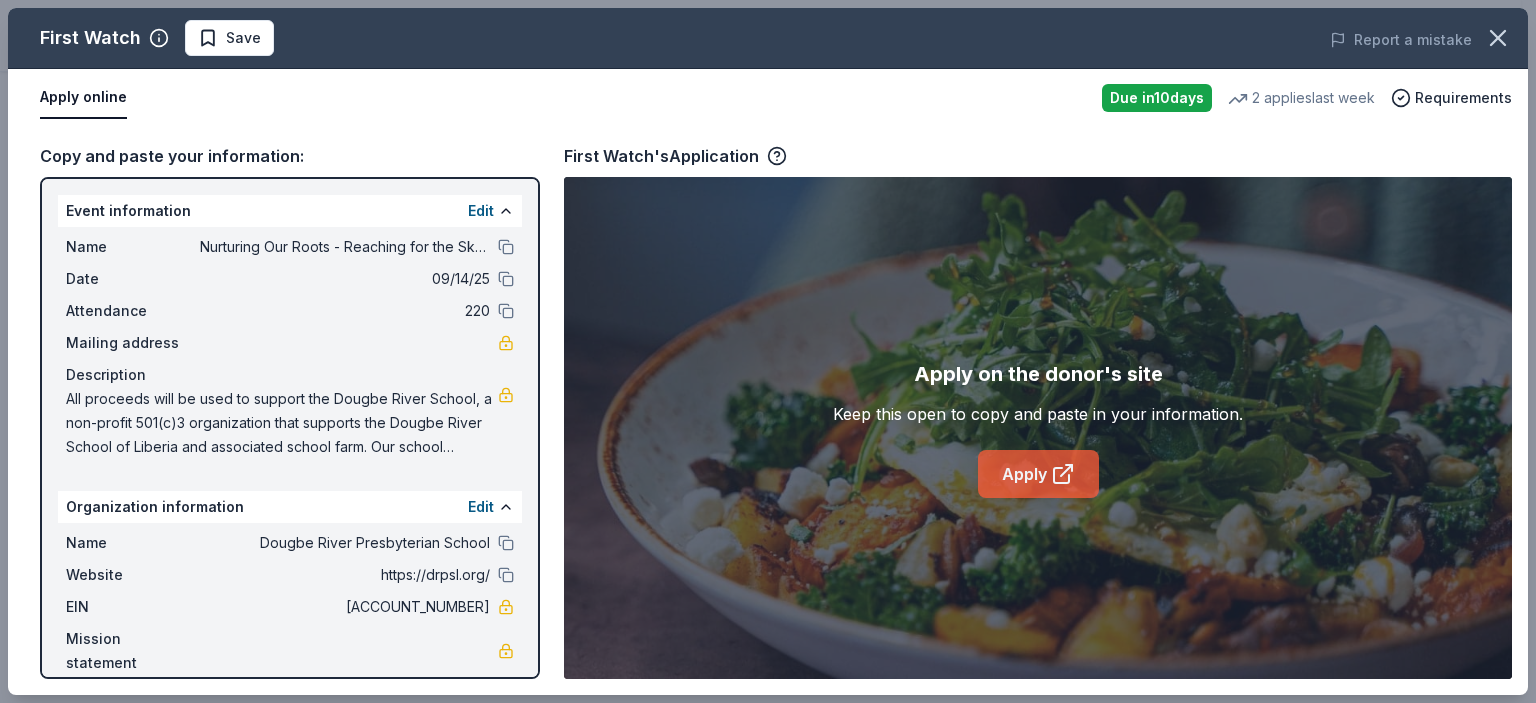 click on "Apply" at bounding box center (1038, 474) 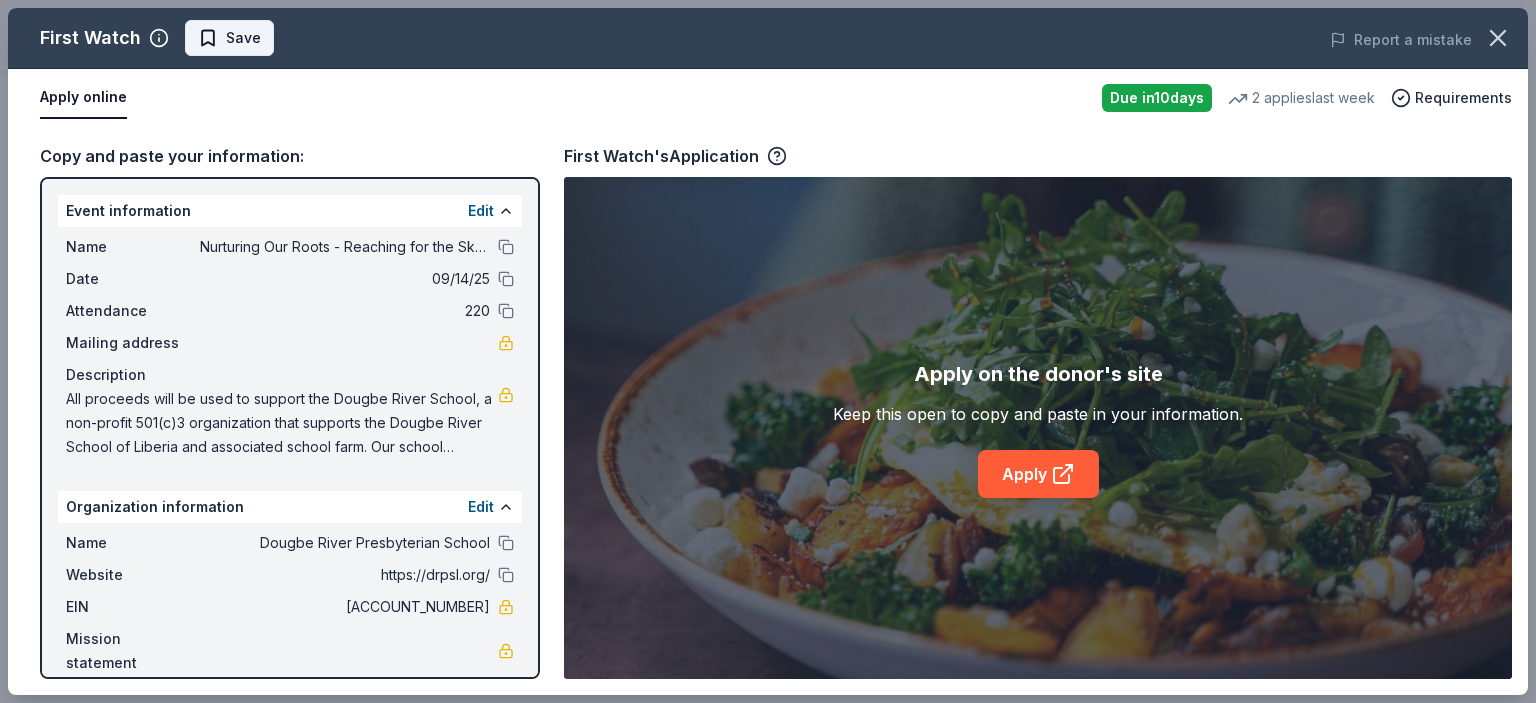 click on "Save" at bounding box center [229, 38] 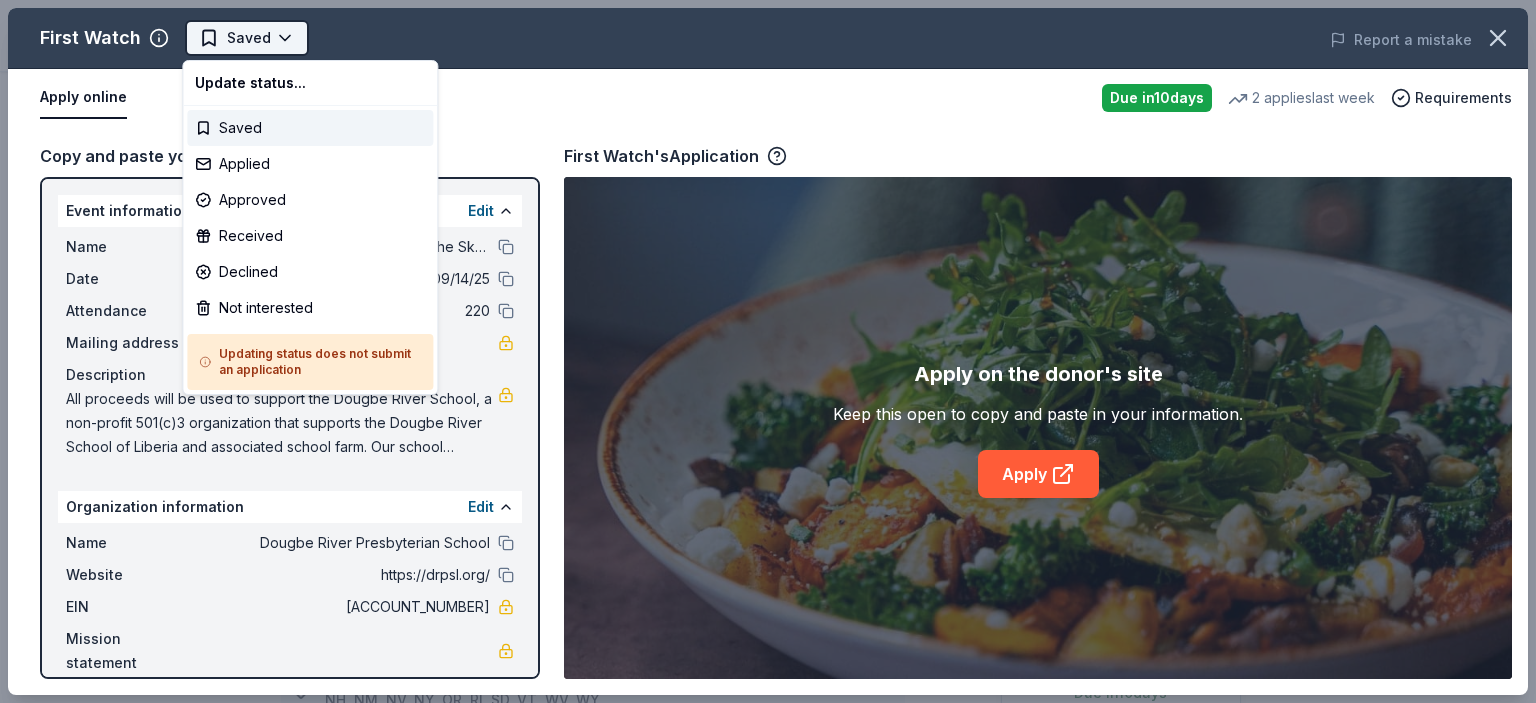 click on "Nurturing Our Roots - Reaching for the Sky Dougbe River School Gala 2025 Saved Apply Due in  10  days Share First Watch 5.0 • 5  reviews 2   applies  last week approval rate donation value Share Donating in all states except for AK, CA, CT, DC, HI, IA, ID, MA, ME, MN, MT, ND, NH, NM, NV, NY, OR, RI, SD, VT, WV, WY First Watch is an American restaurant chain that serves breakfast, brunch, and lunch, based in Bradenton, Florida, operating over 420 locations in 28 states. What they donate Food, gift card(s), monetary support Meals Auction & raffle Donation is small & easy to send to guests Who they donate to  Preferred Supports organizations or programs in the following areas: Health & Wellness, Kids & Families, Food Insecurity, and First Responders Children First Responders Poverty & Hunger Wellness & Fitness 501(c)(3) preferred Due in  10  days Apply Saved Application takes 10 min Usually responds in  around a week Updated  about 2 months  ago Report a mistake approval rate 20 % approved 30 % declined 50 % 5" at bounding box center (768, 351) 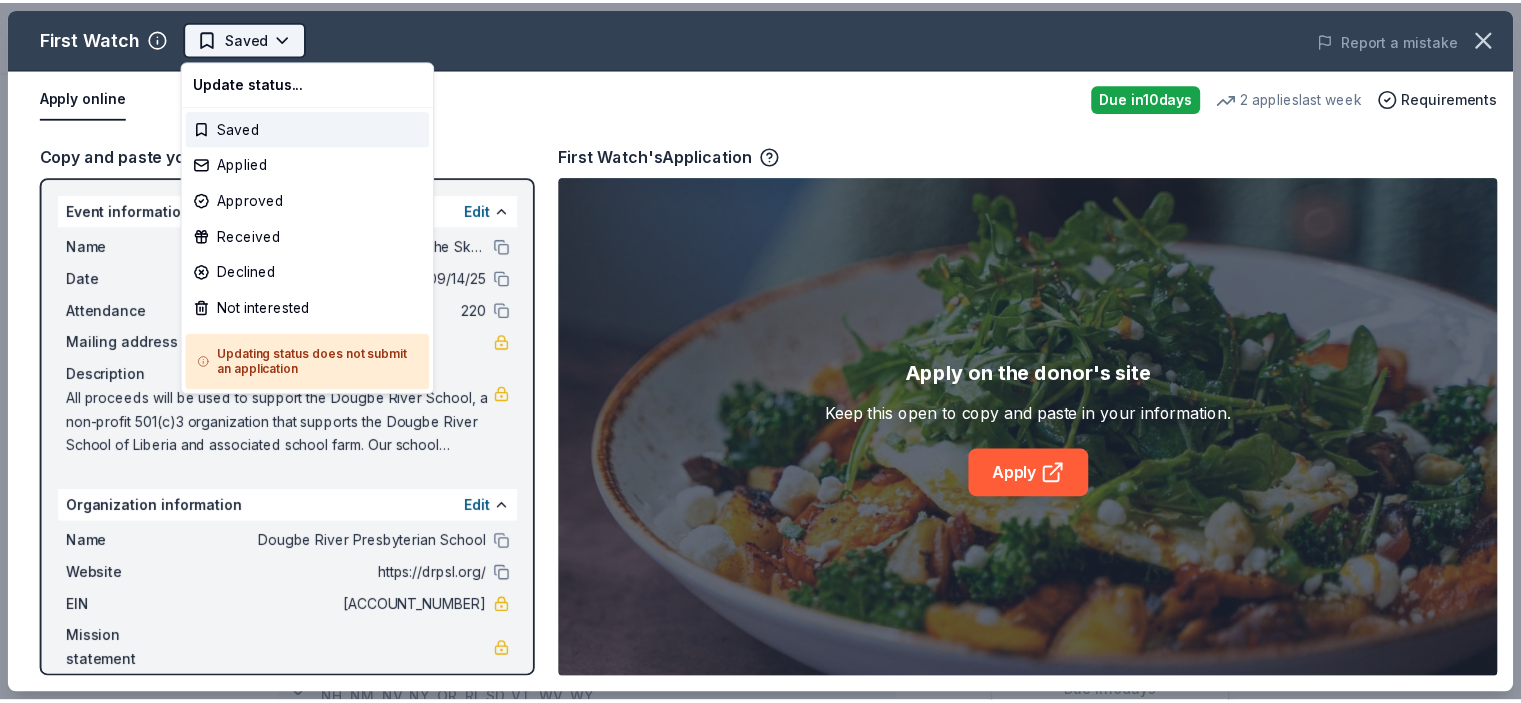 scroll, scrollTop: 0, scrollLeft: 0, axis: both 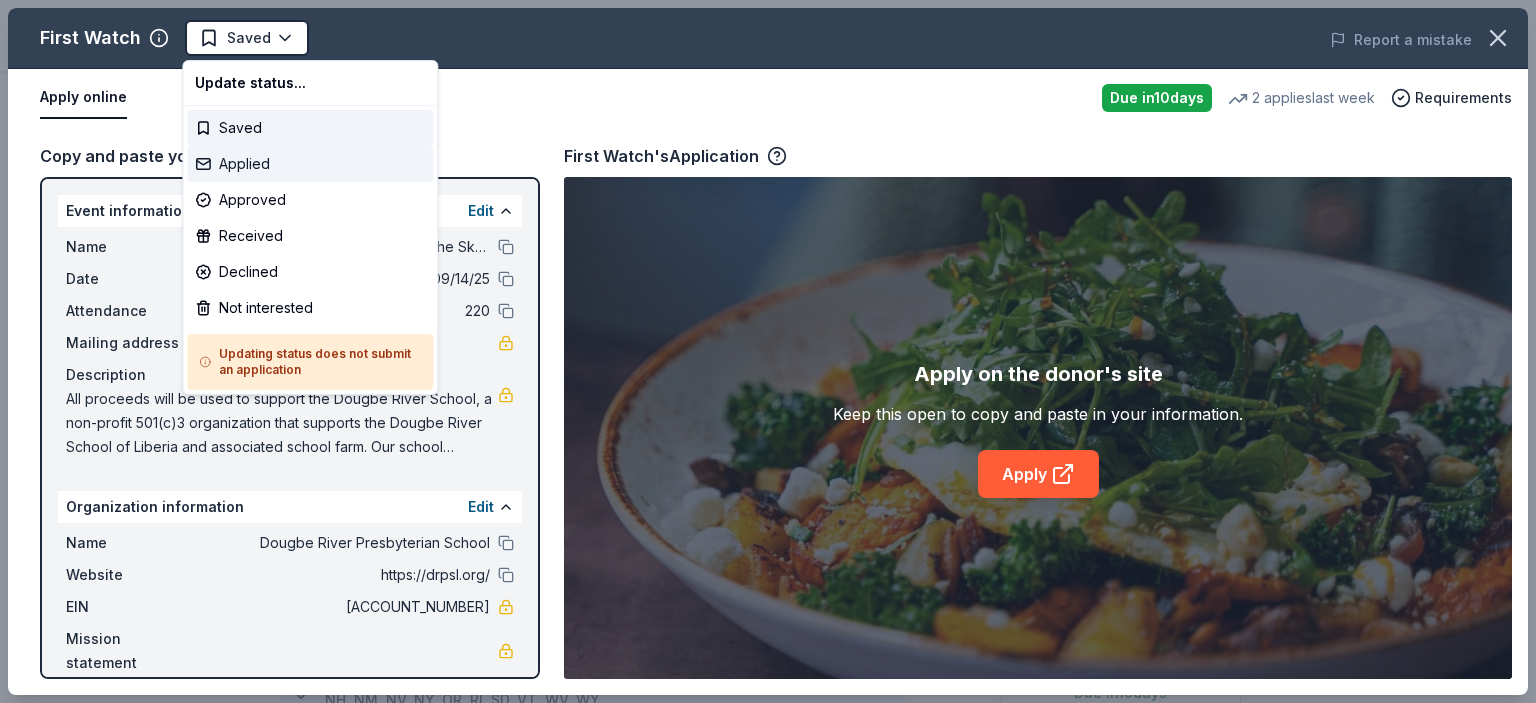 click on "Applied" at bounding box center [310, 164] 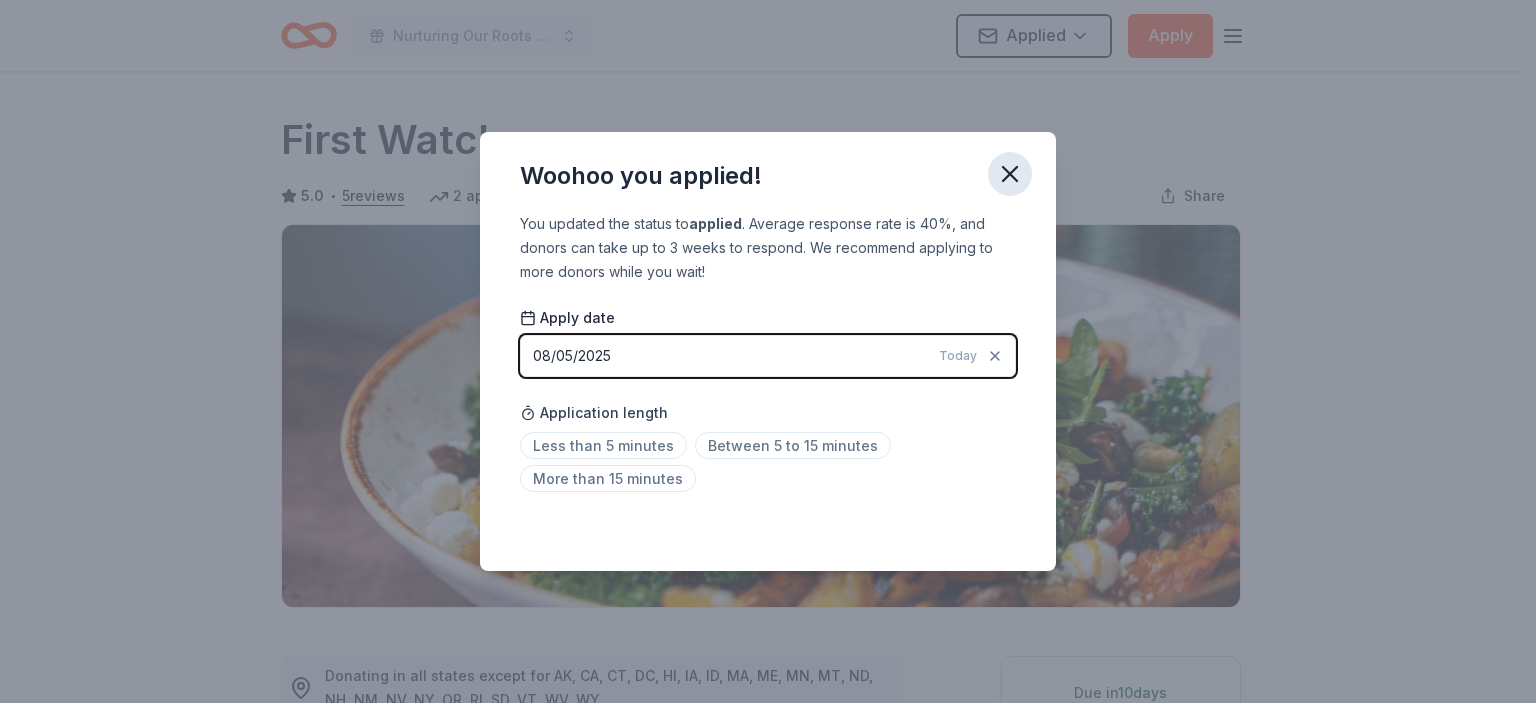 click 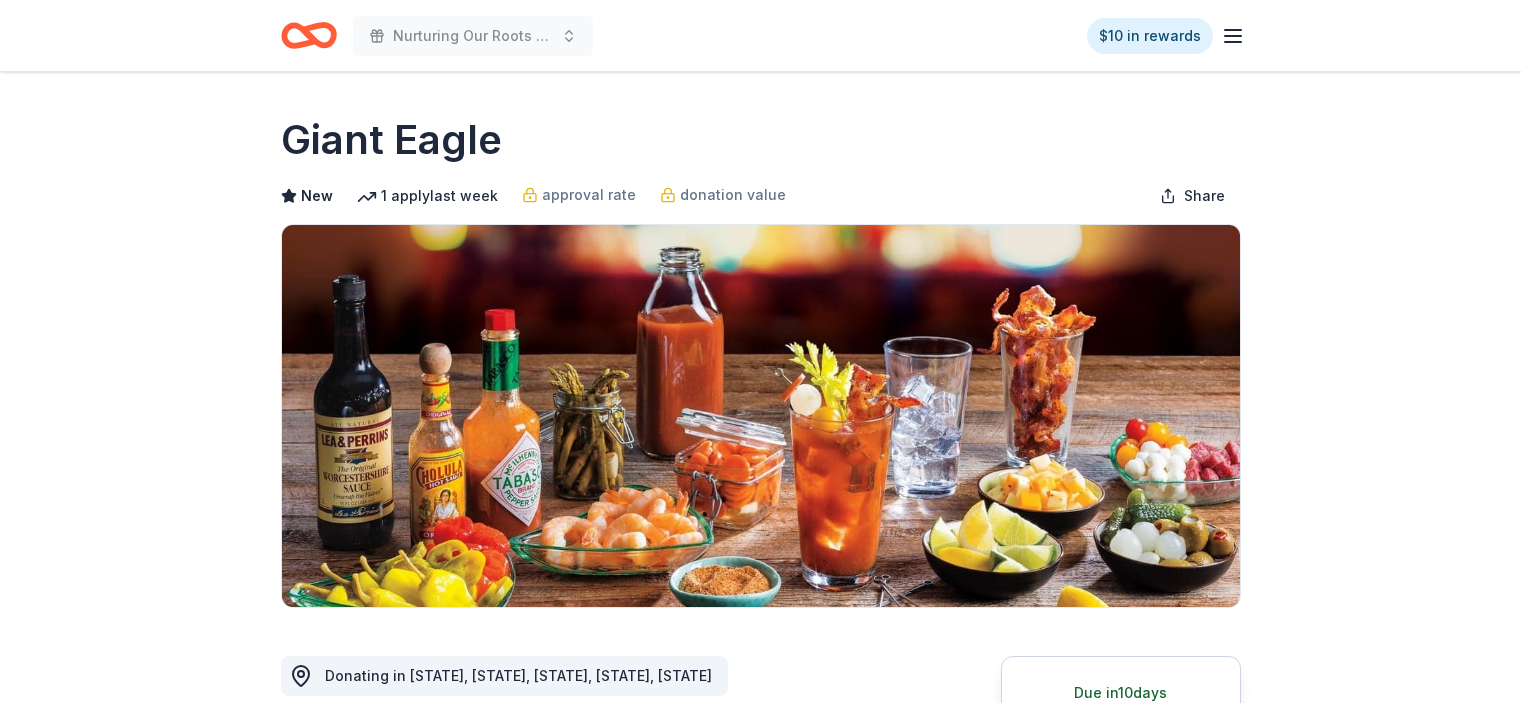 scroll, scrollTop: 0, scrollLeft: 0, axis: both 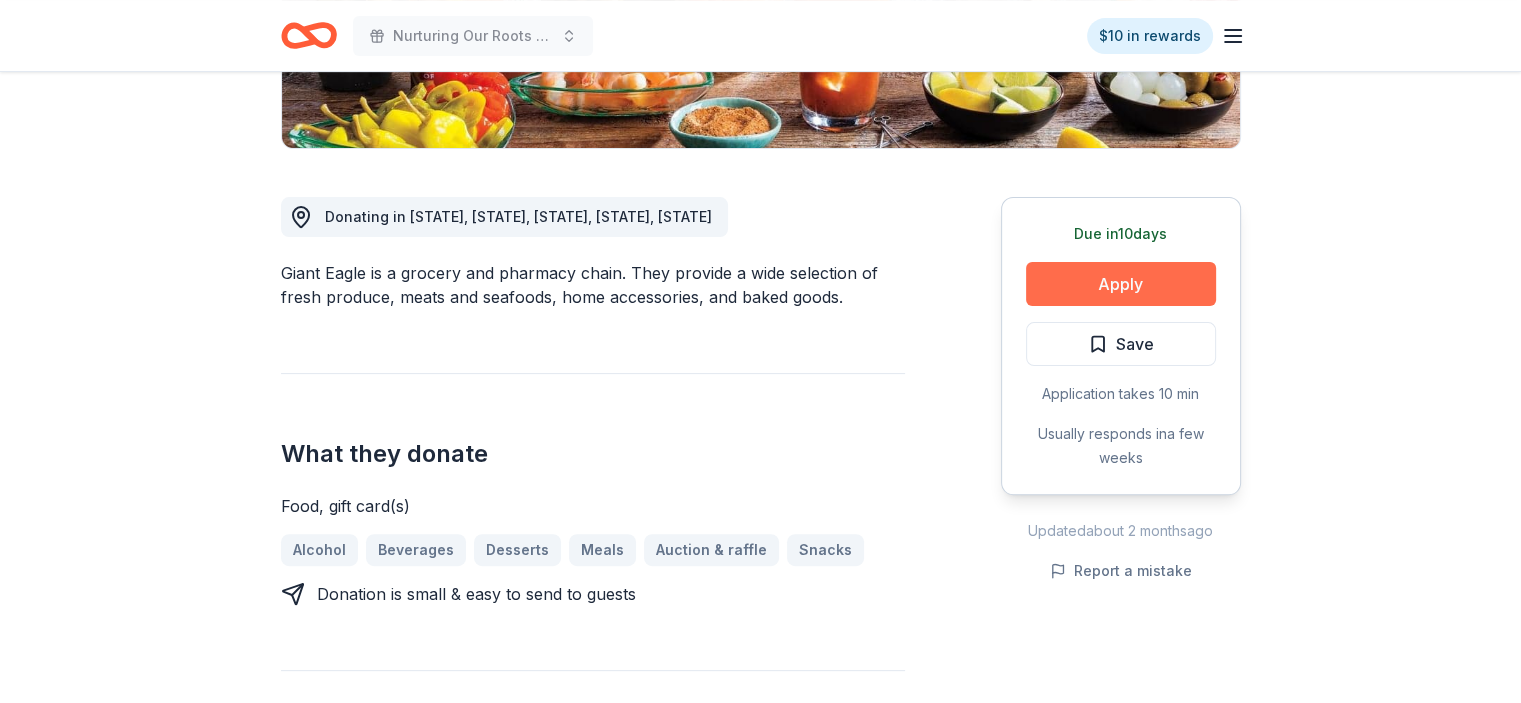 click on "Apply" at bounding box center [1121, 284] 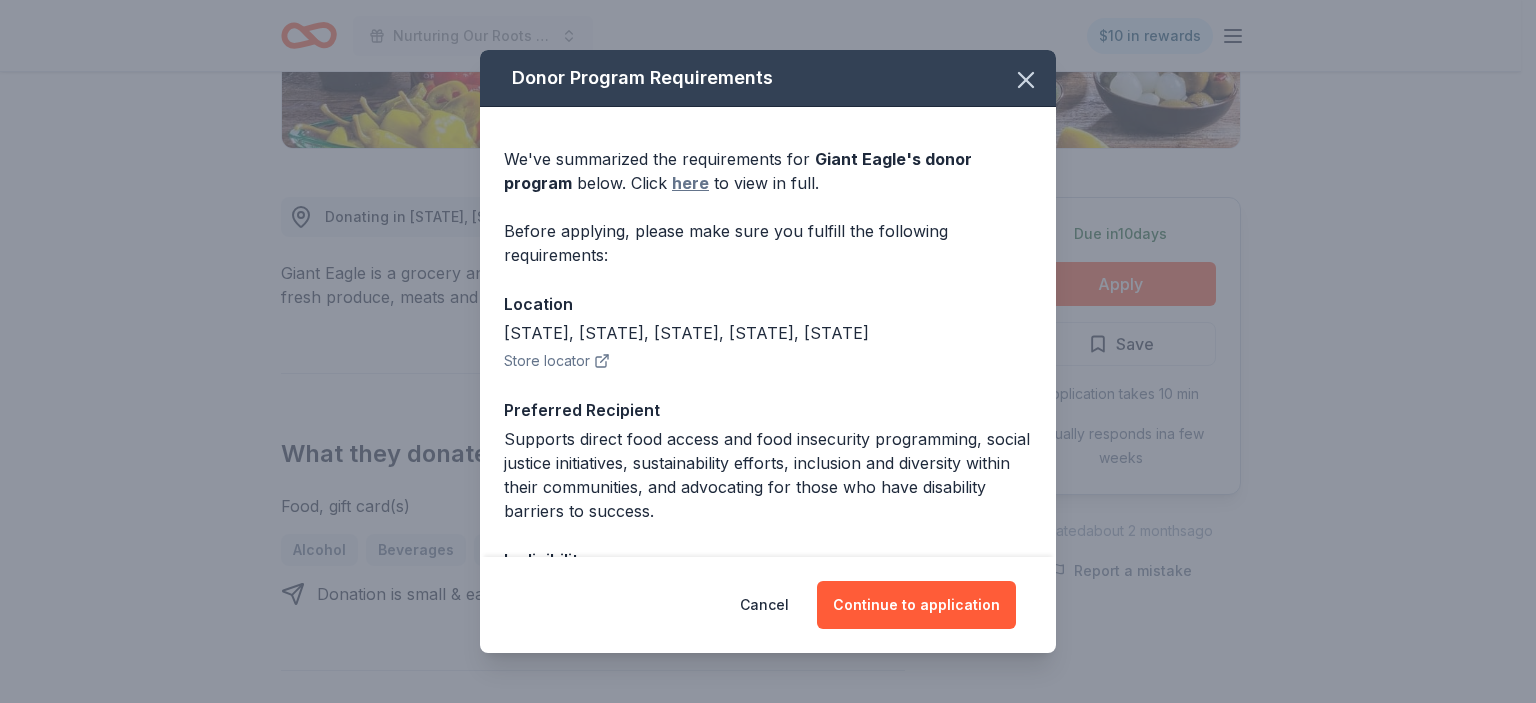 click on "here" at bounding box center [690, 183] 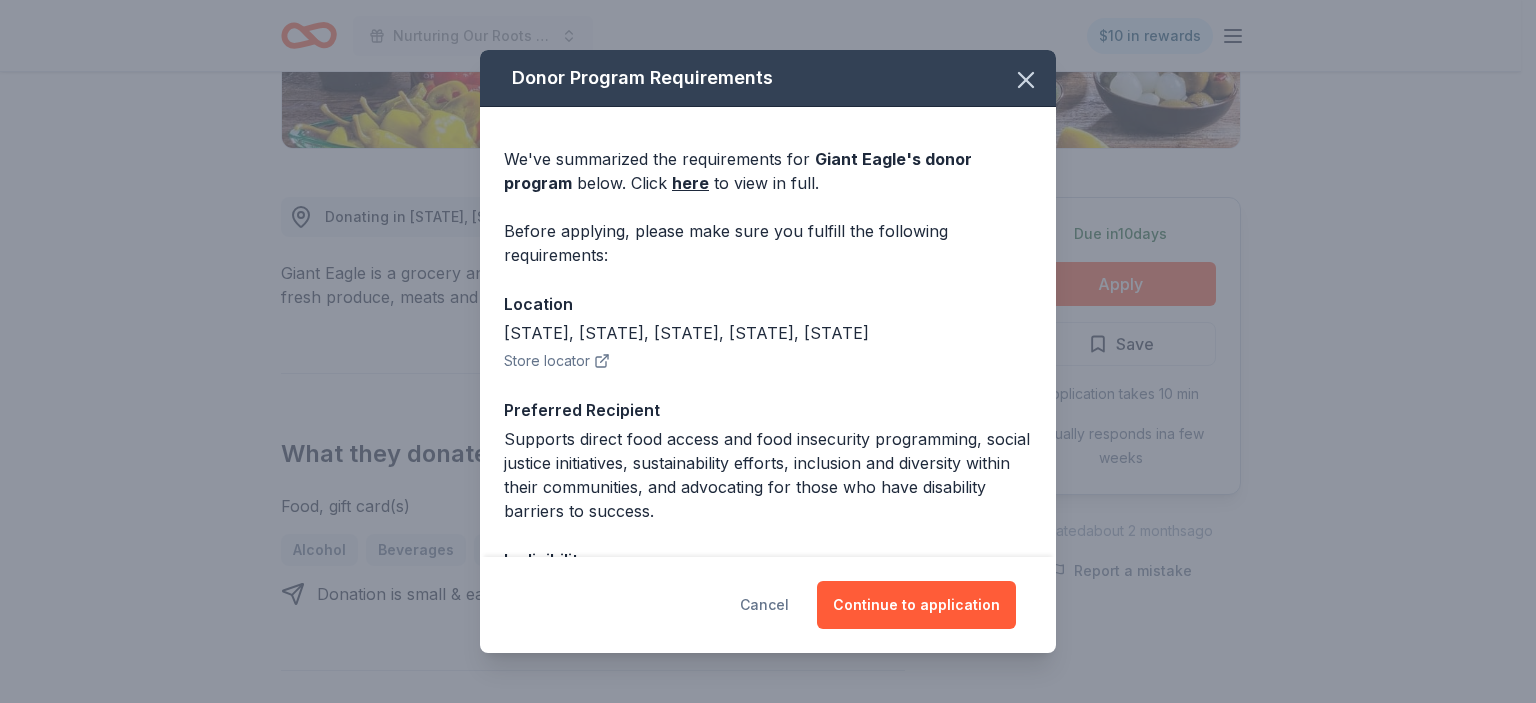 click on "Cancel" at bounding box center [764, 605] 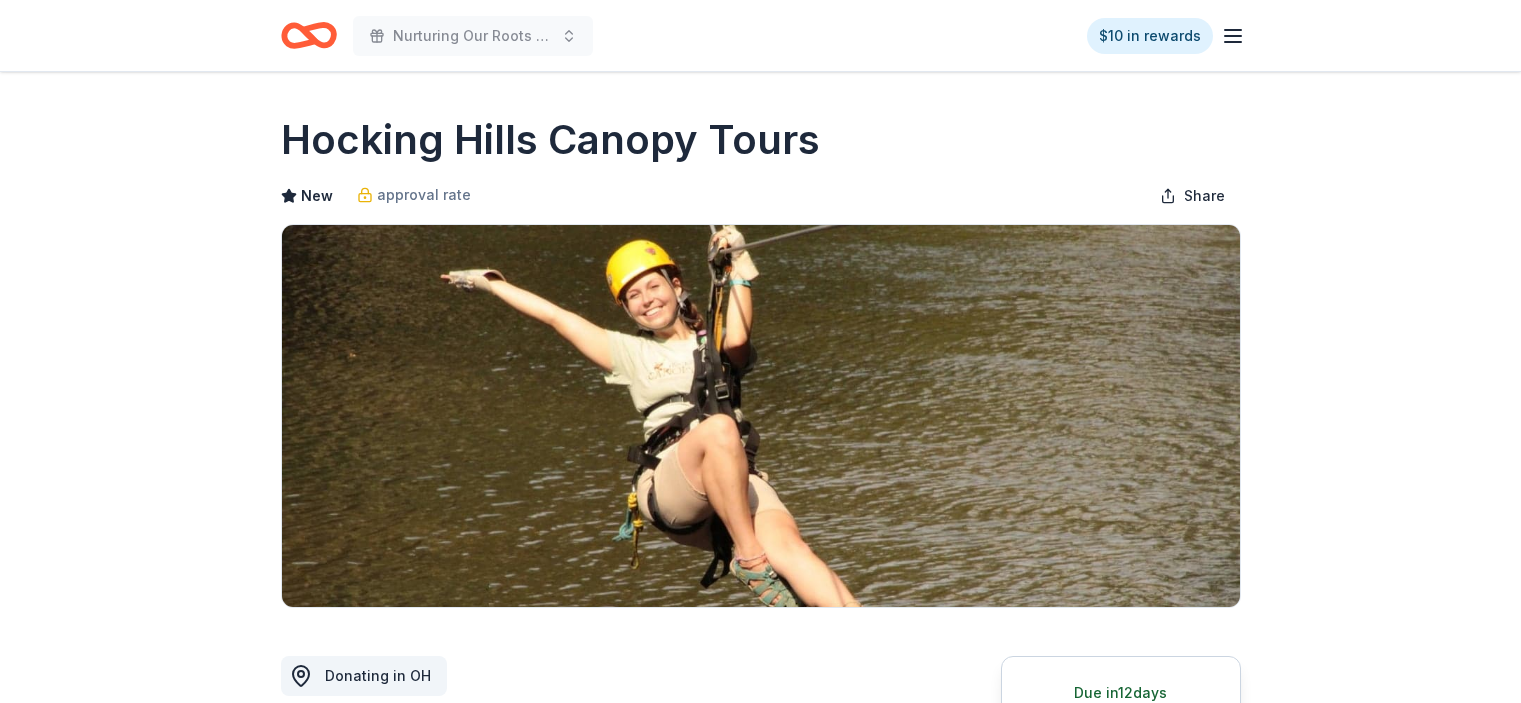 scroll, scrollTop: 0, scrollLeft: 0, axis: both 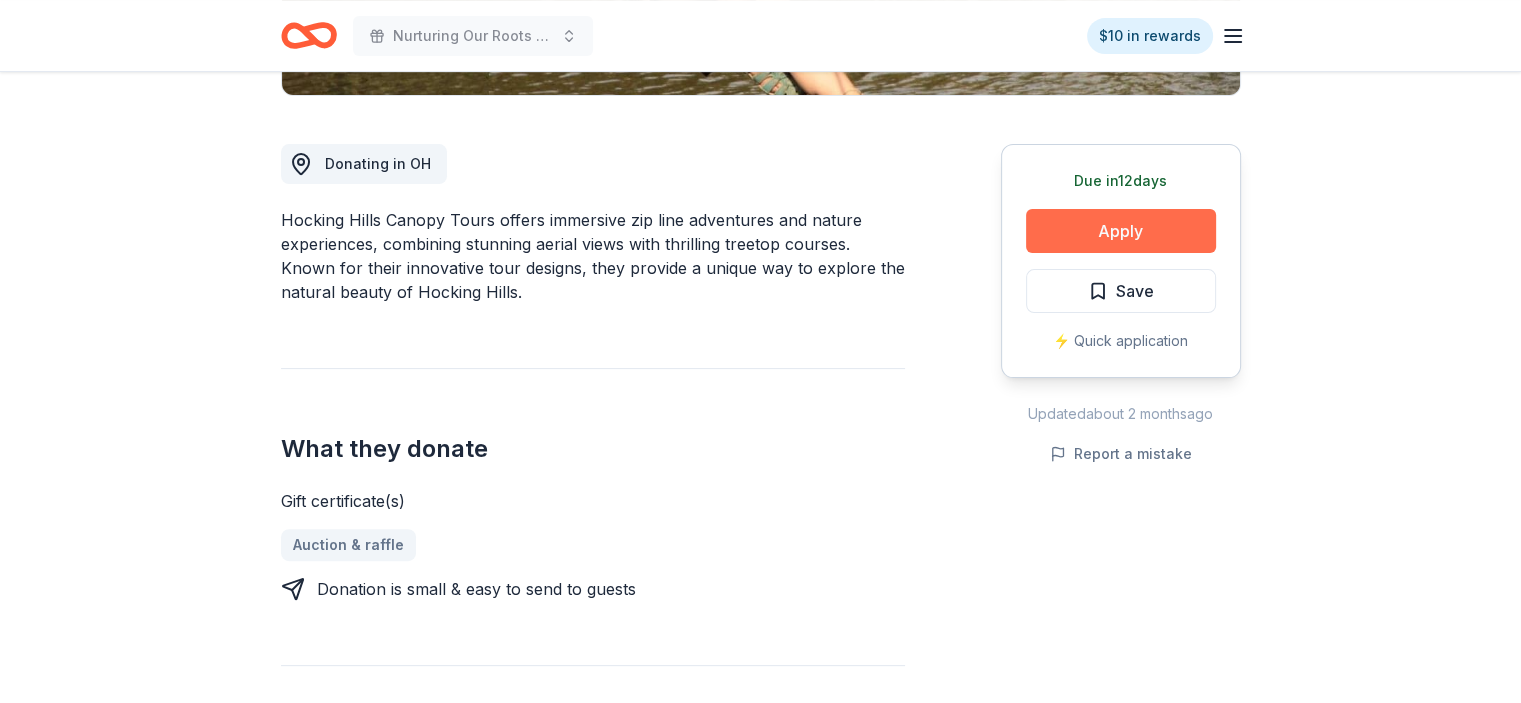 click on "Apply" at bounding box center [1121, 231] 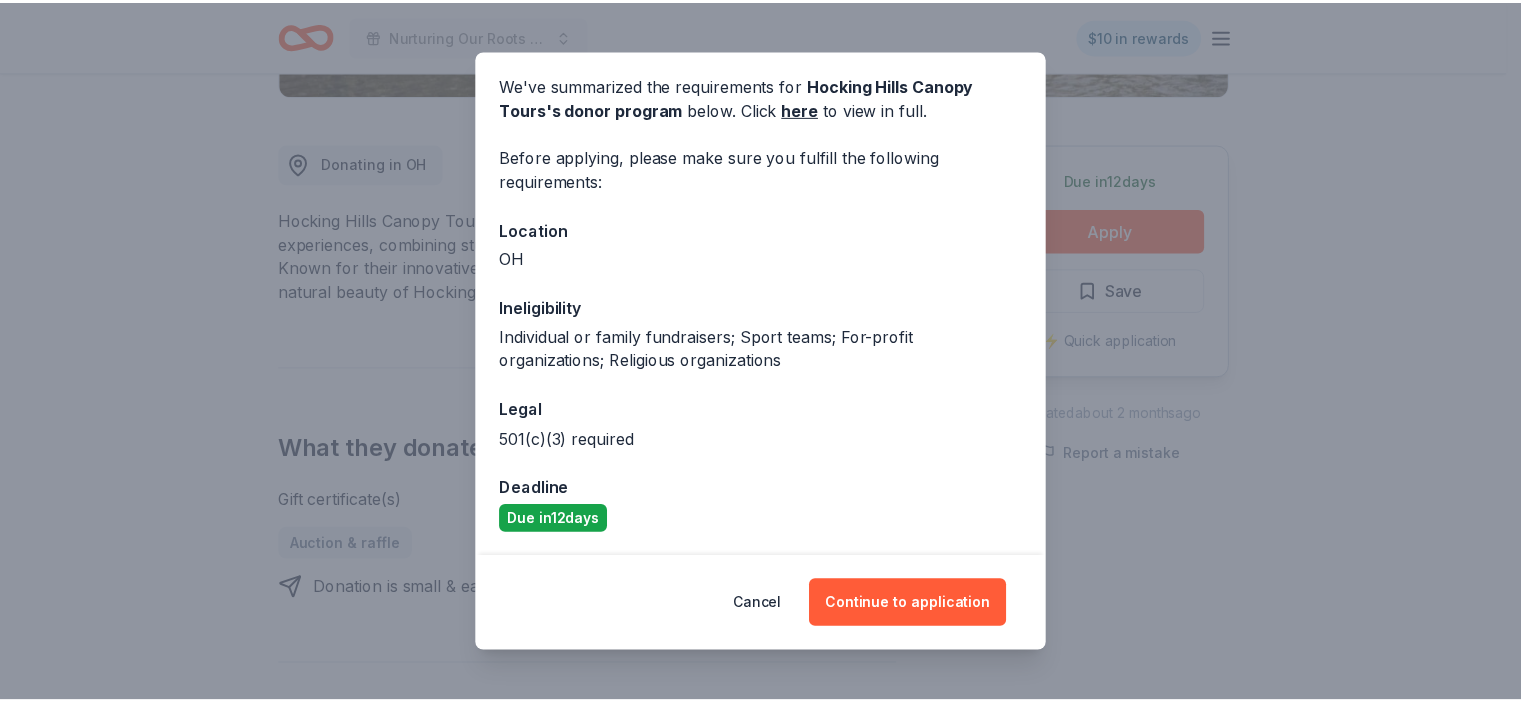 scroll, scrollTop: 0, scrollLeft: 0, axis: both 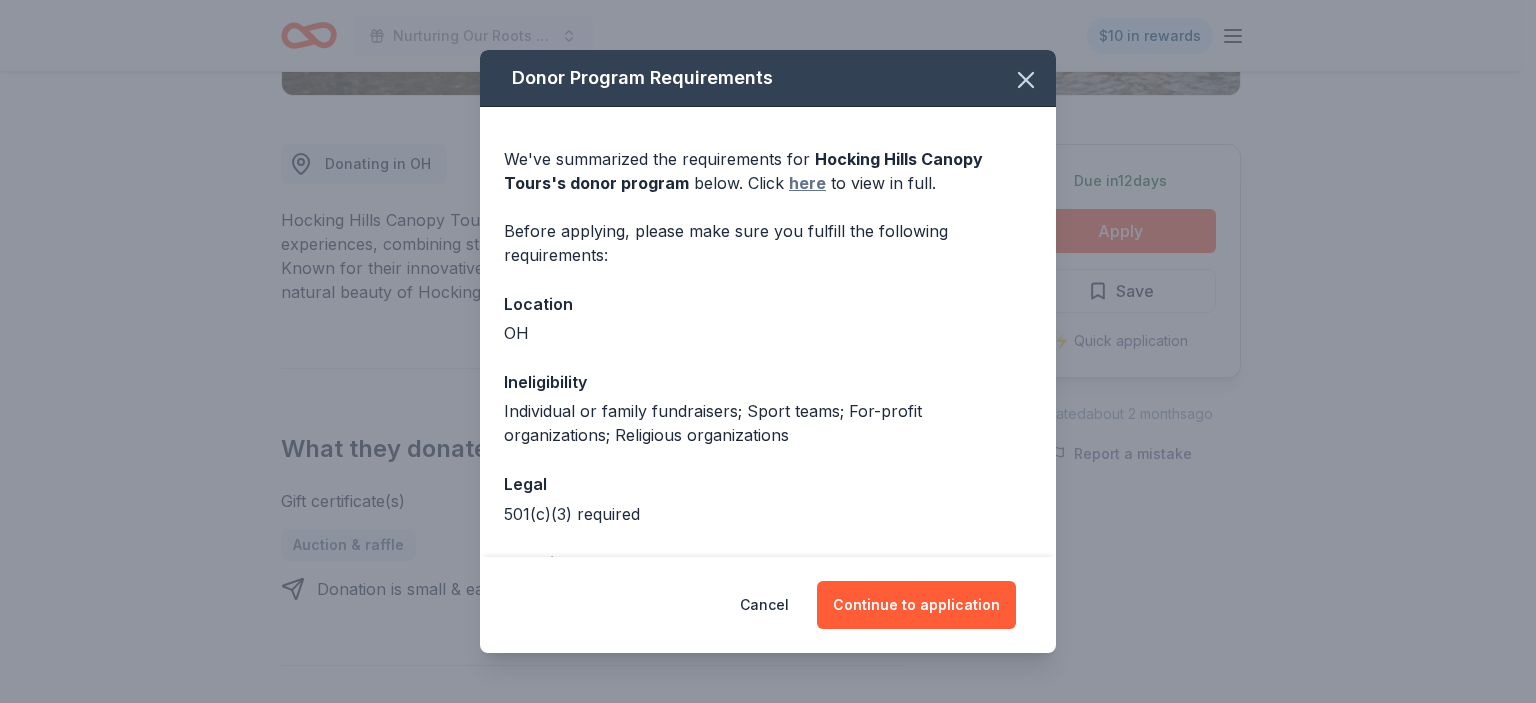 click on "here" at bounding box center [807, 183] 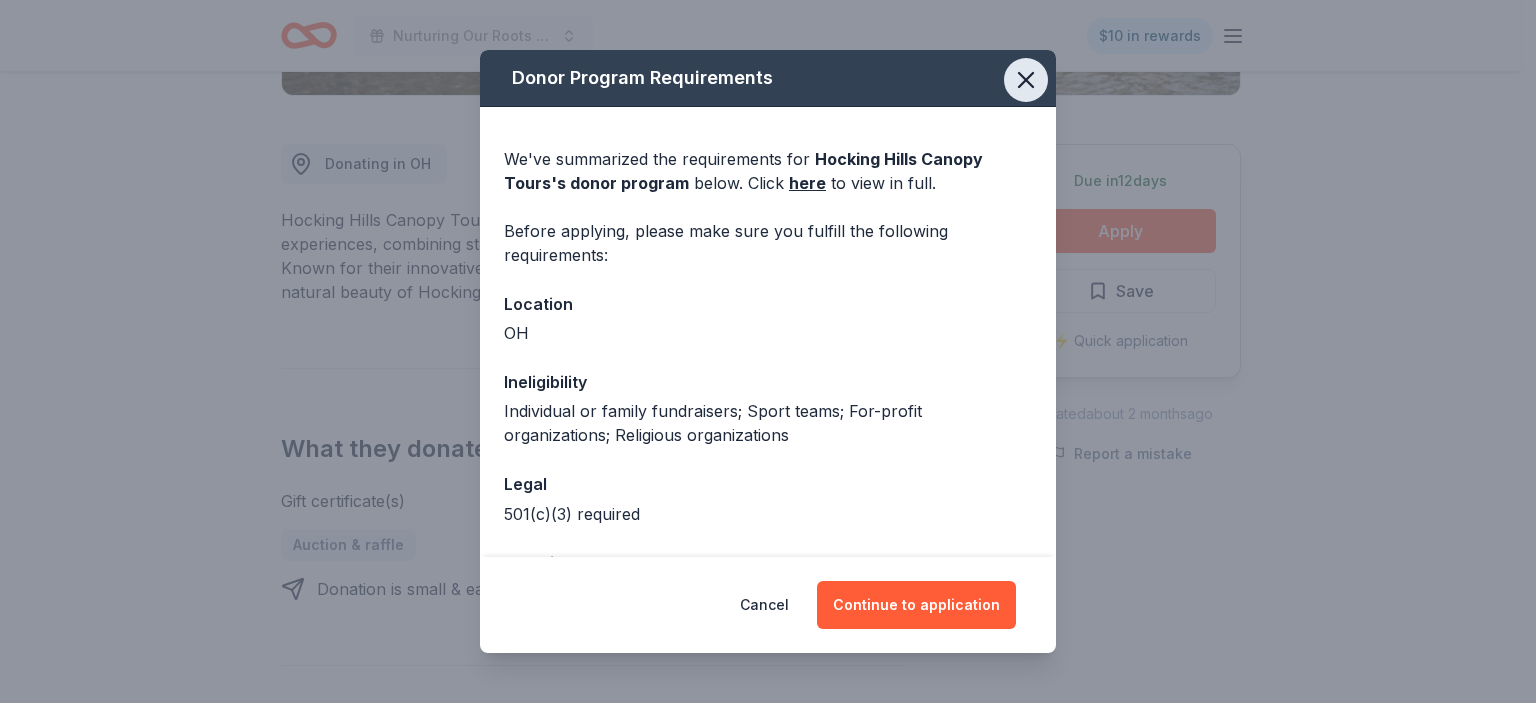 click 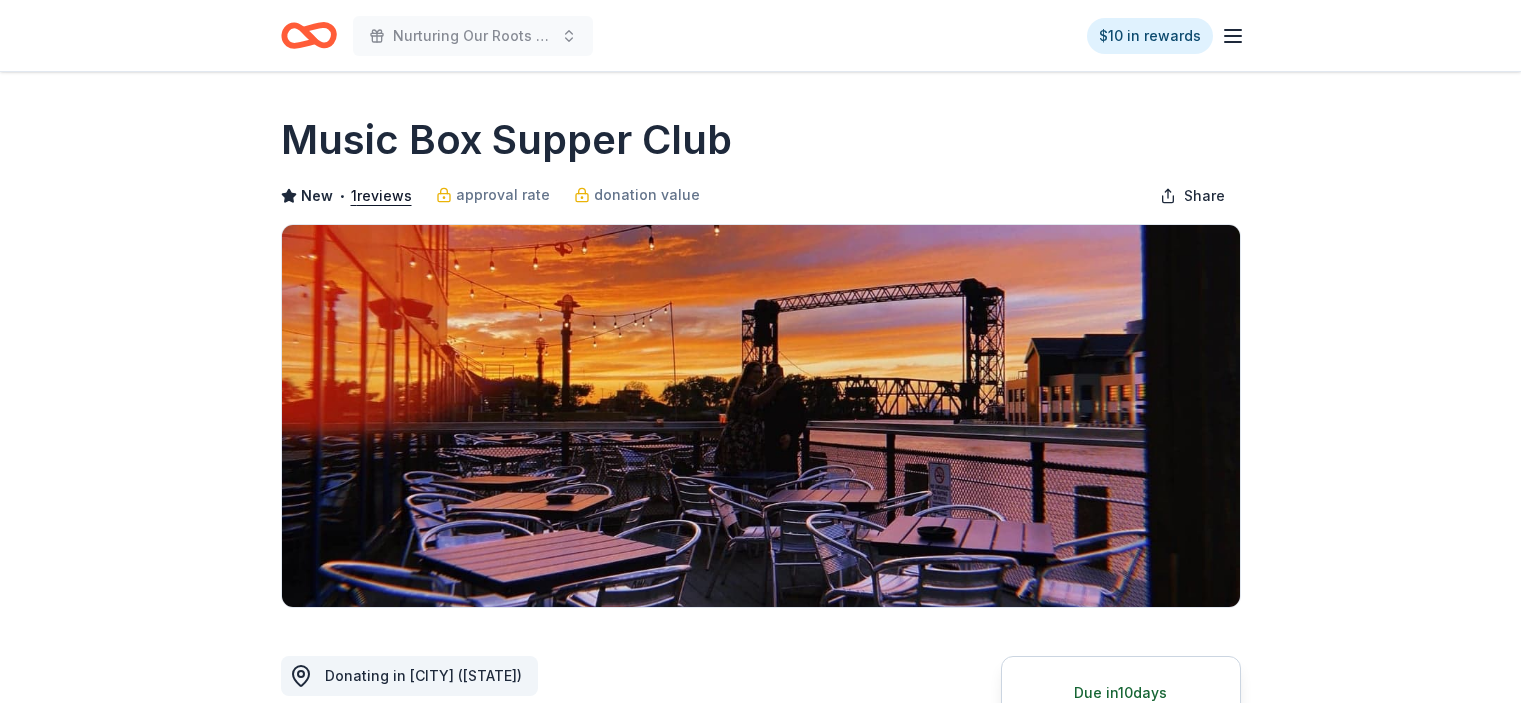scroll, scrollTop: 0, scrollLeft: 0, axis: both 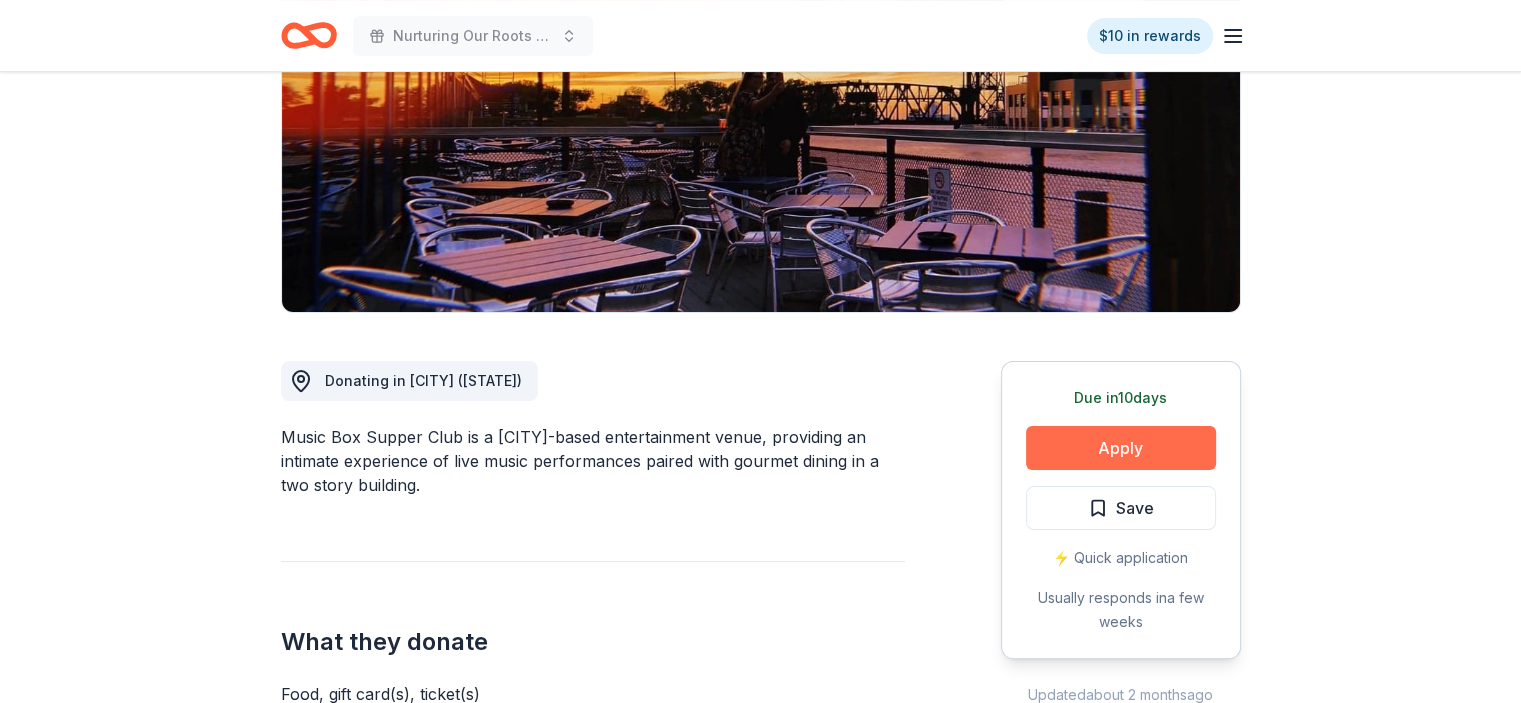 click on "Apply" at bounding box center (1121, 448) 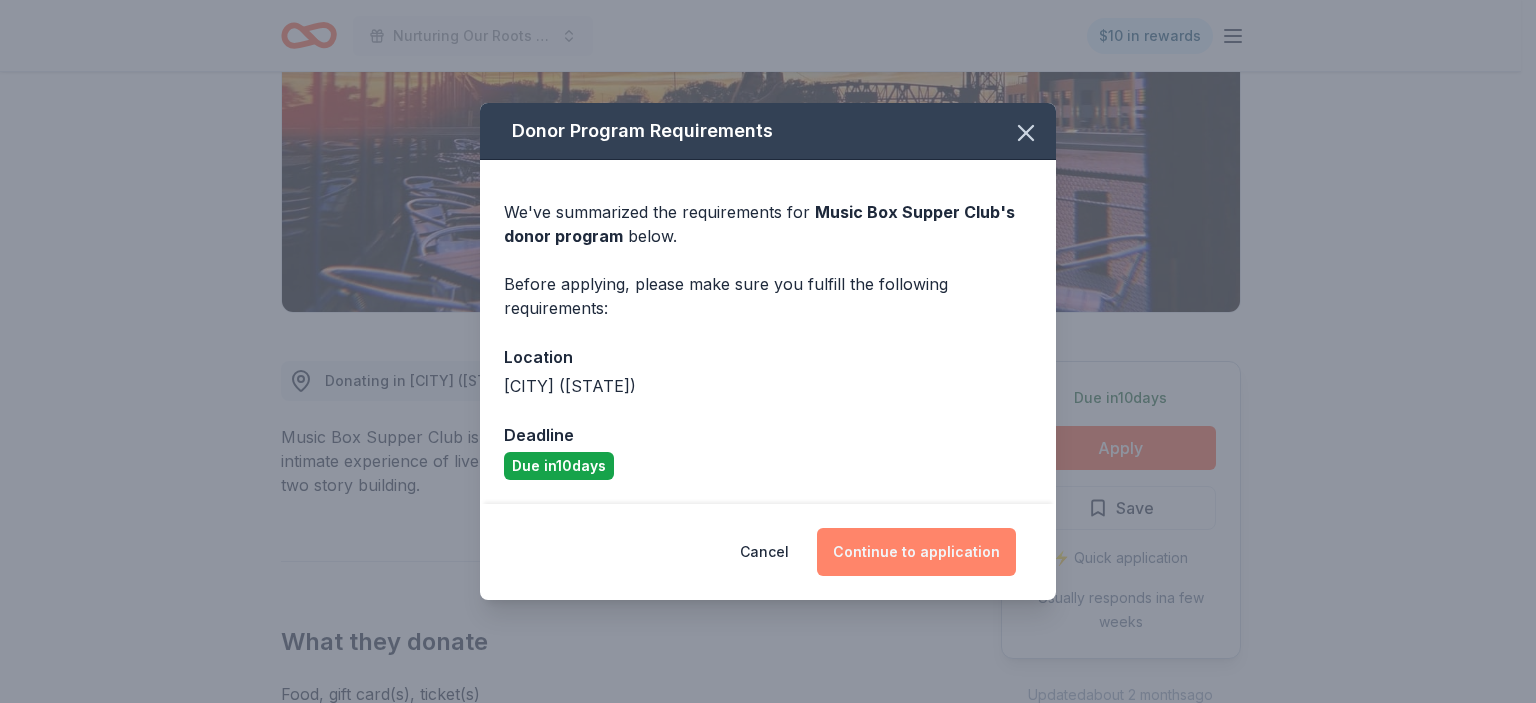 click on "Continue to application" at bounding box center (916, 552) 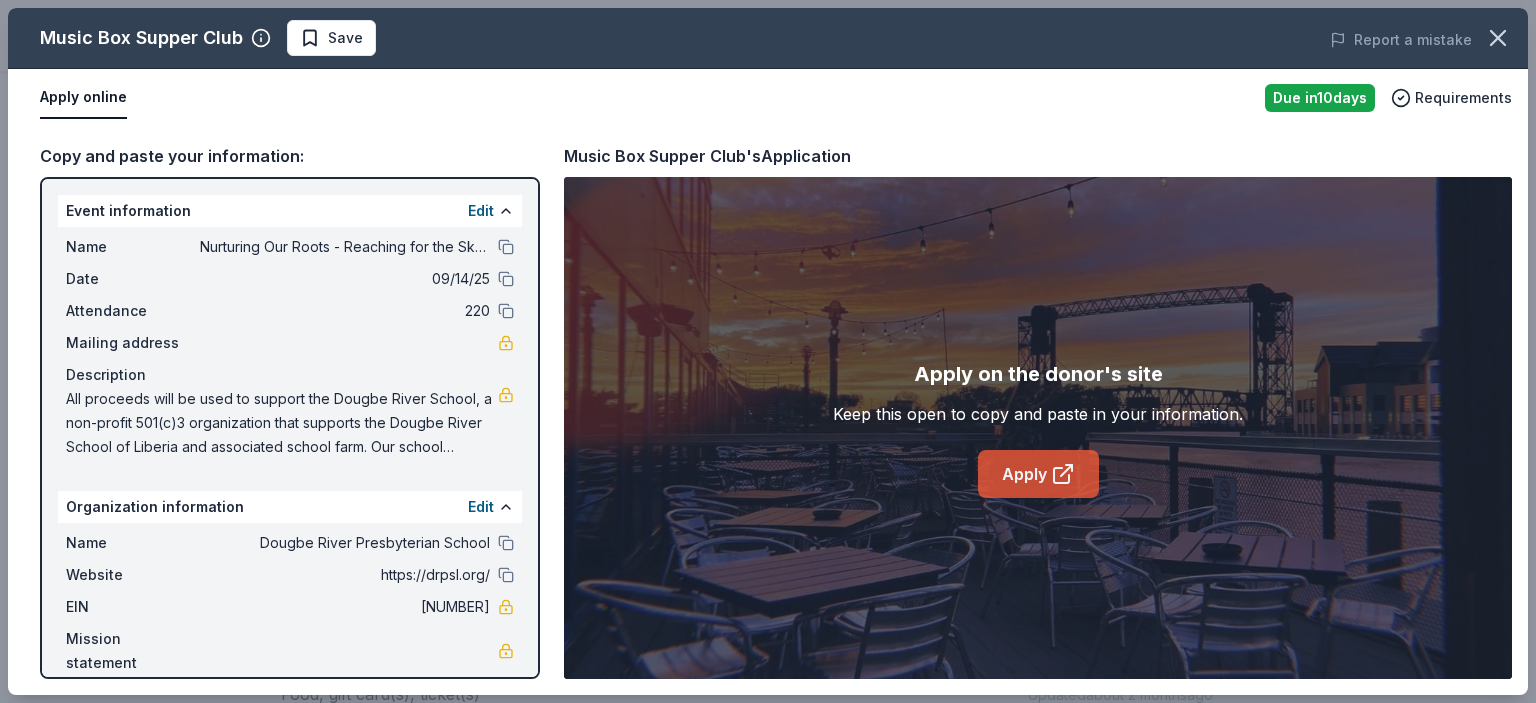 click on "Apply" at bounding box center (1038, 474) 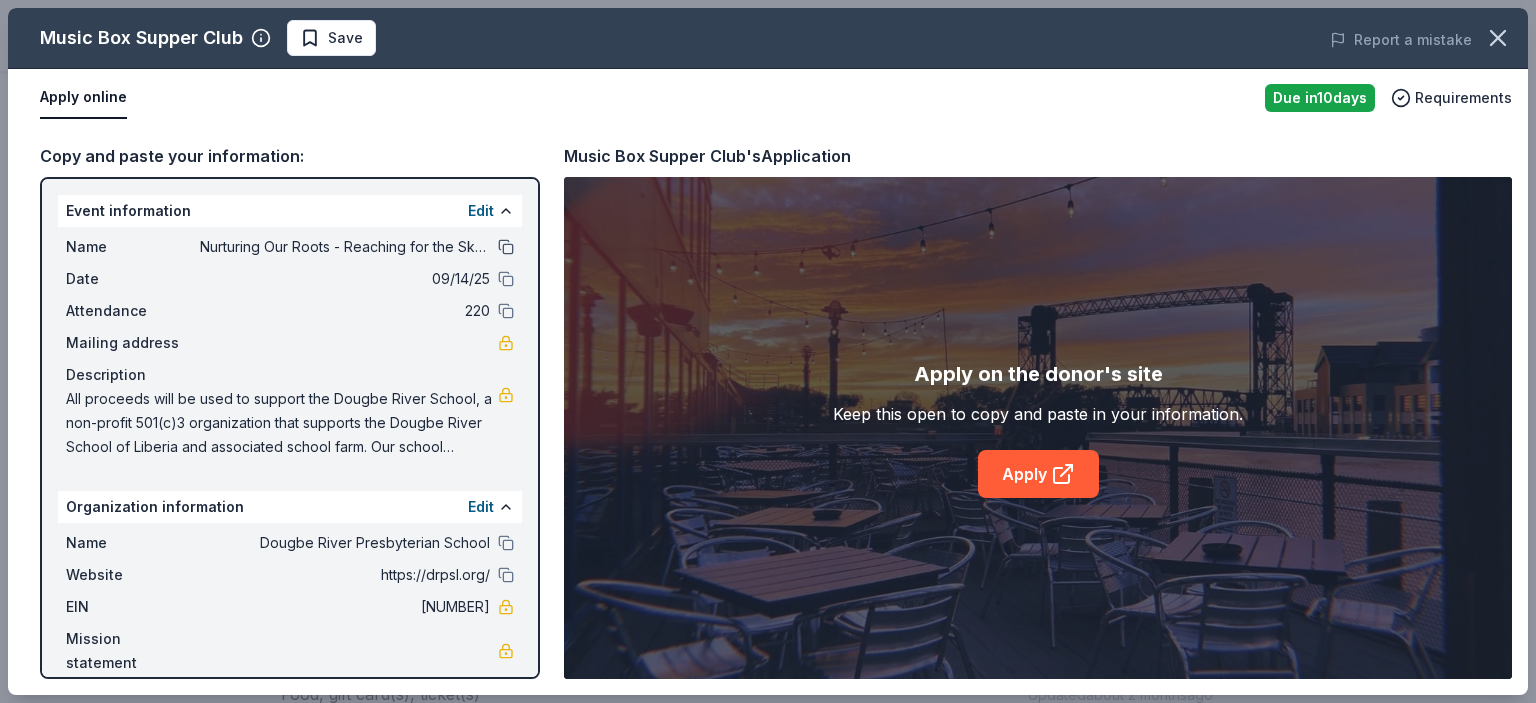 click at bounding box center (506, 247) 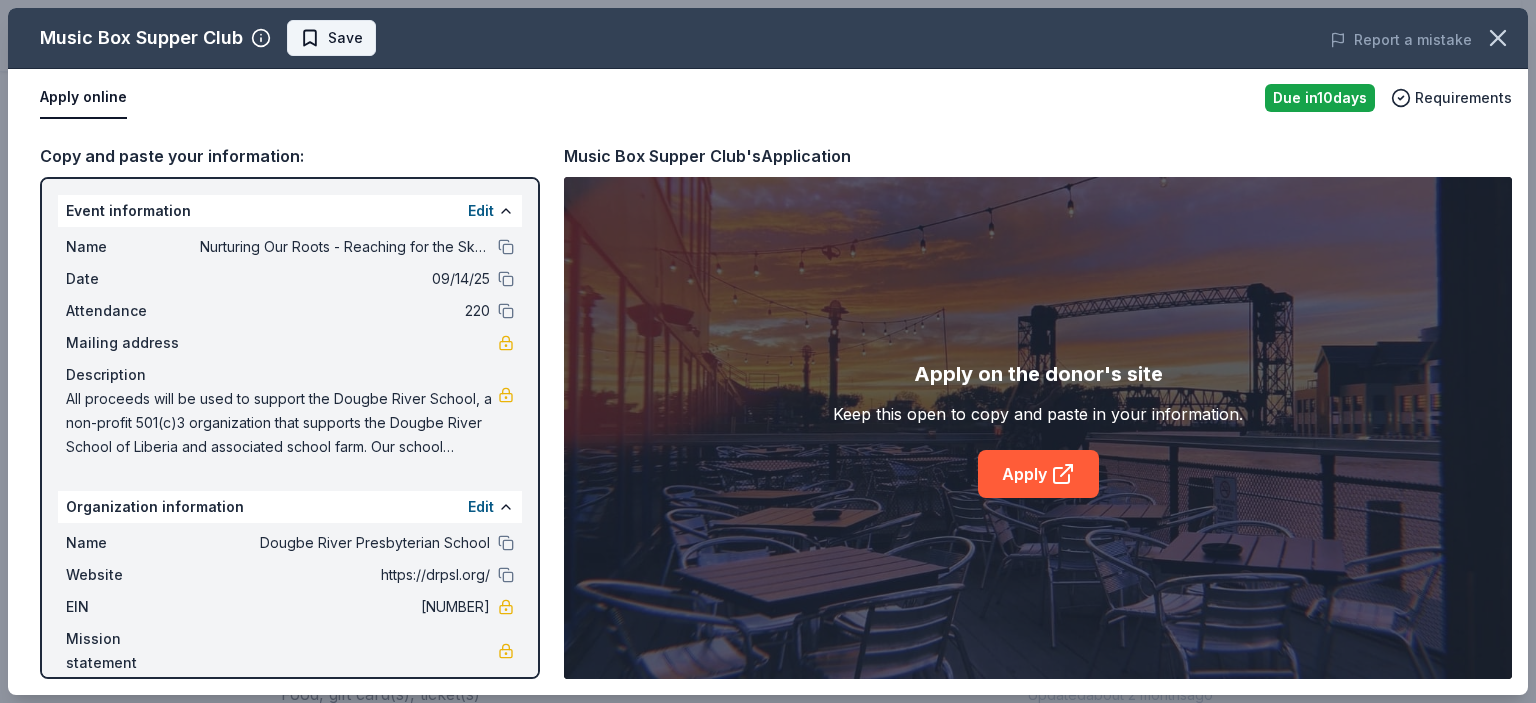 click on "Save" at bounding box center [345, 38] 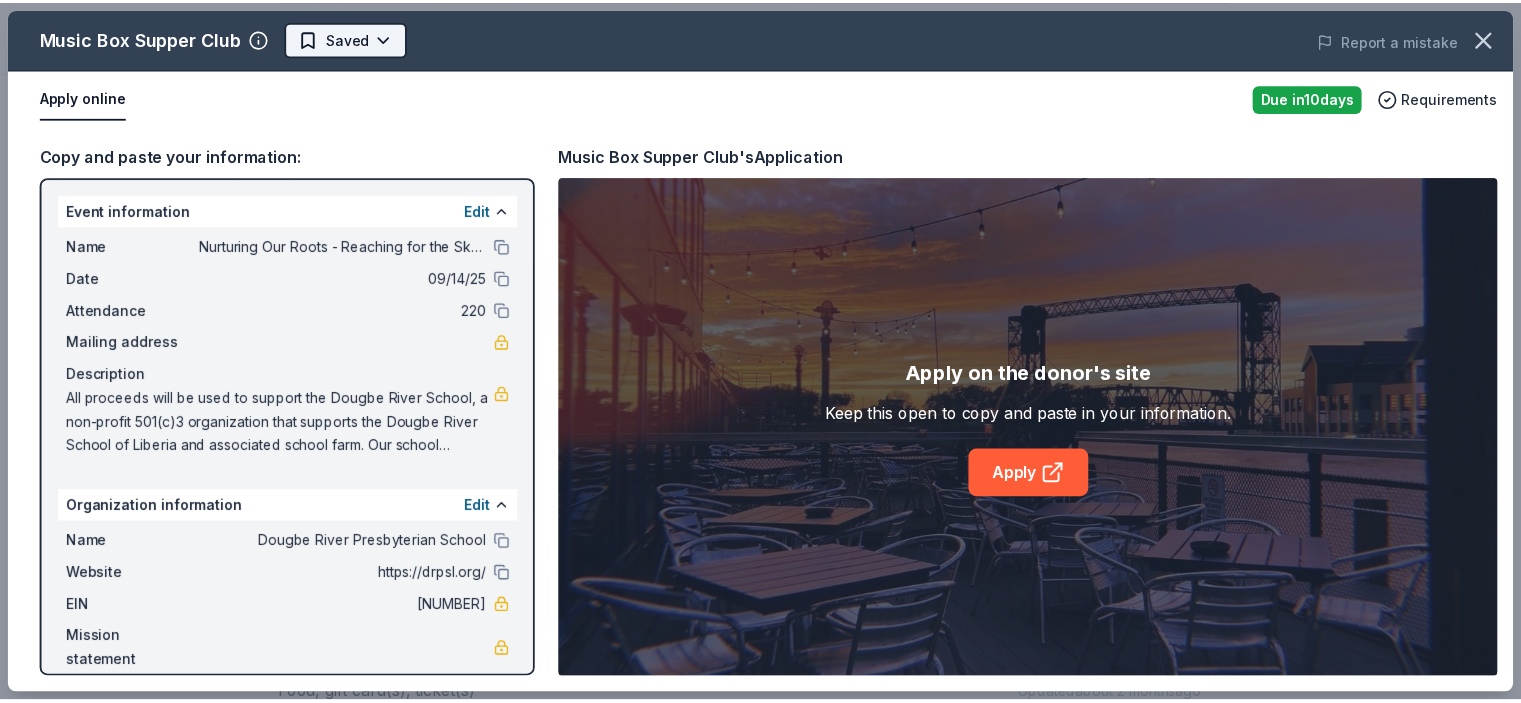 scroll, scrollTop: 0, scrollLeft: 0, axis: both 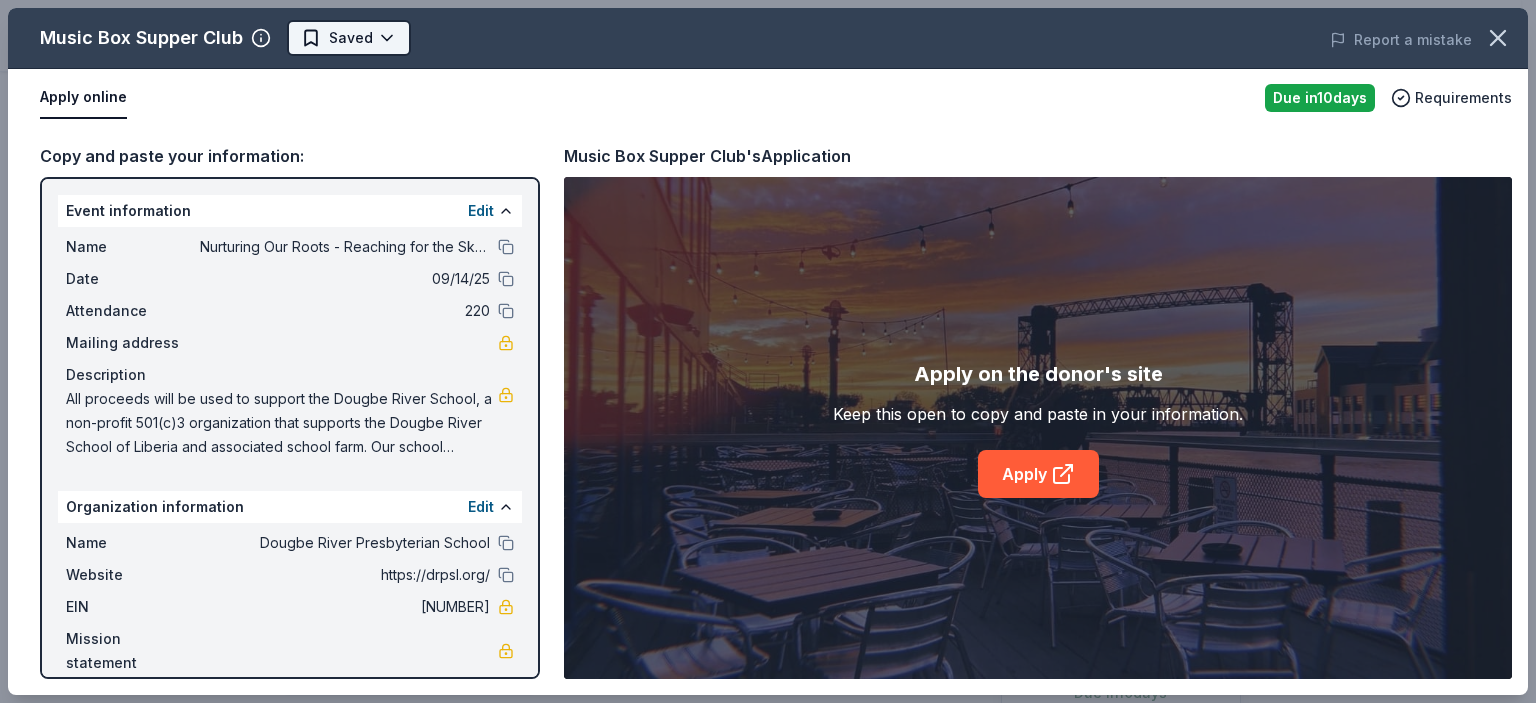 click on "Nurturing Our Roots - Reaching for the Sky Dougbe River School Gala 2025 $10 in rewards Due in  10  days Share Music Box Supper Club New • 1  reviews approval rate donation value Share Donating in Cleveland (OH) Music Box Supper Club is a Cleveland-based entertainment venue, providing an intimate experience of live music performances paired with gourmet dining in a two story building.  What they donate Food, gift card(s), ticket(s) Meals Auction & raffle Donation is small & easy to send to guests Who they donate to Music Box Supper Club  hasn ' t listed any preferences or eligibility criteria. Due in  10  days Apply Saved ⚡️ Quick application Usually responds in  a few weeks Updated  about 2 months  ago Report a mistake approval rate 20 % approved 30 % declined 50 % no response donation value (average) 20% 70% 0% 10% $xx - $xx $xx - $xx $xx - $xx $xx - $xx Upgrade to Pro to view approval rates and average donation values New • 1  reviews The Rotsky Foundation for Mentors March 2024 • Approved 4   10" at bounding box center [768, 351] 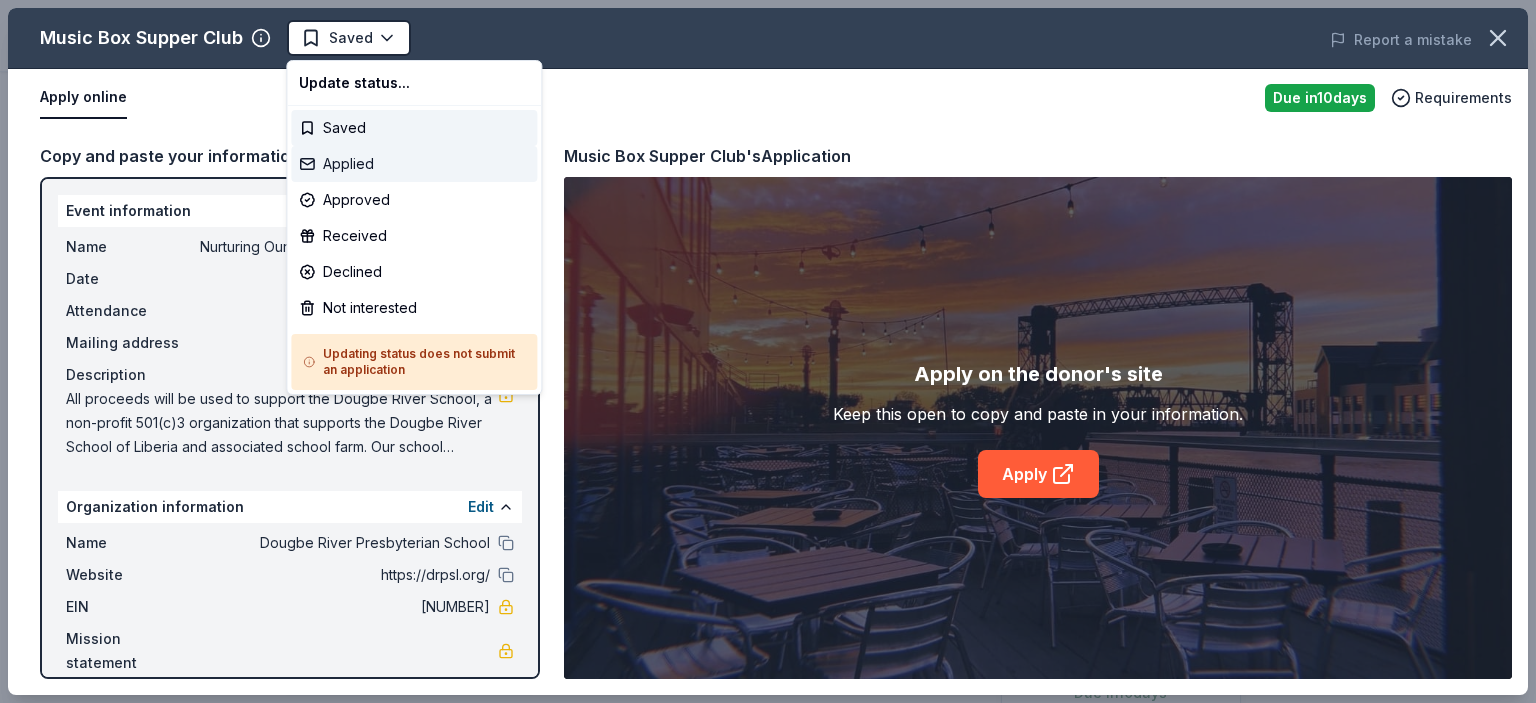 click on "Applied" at bounding box center (414, 164) 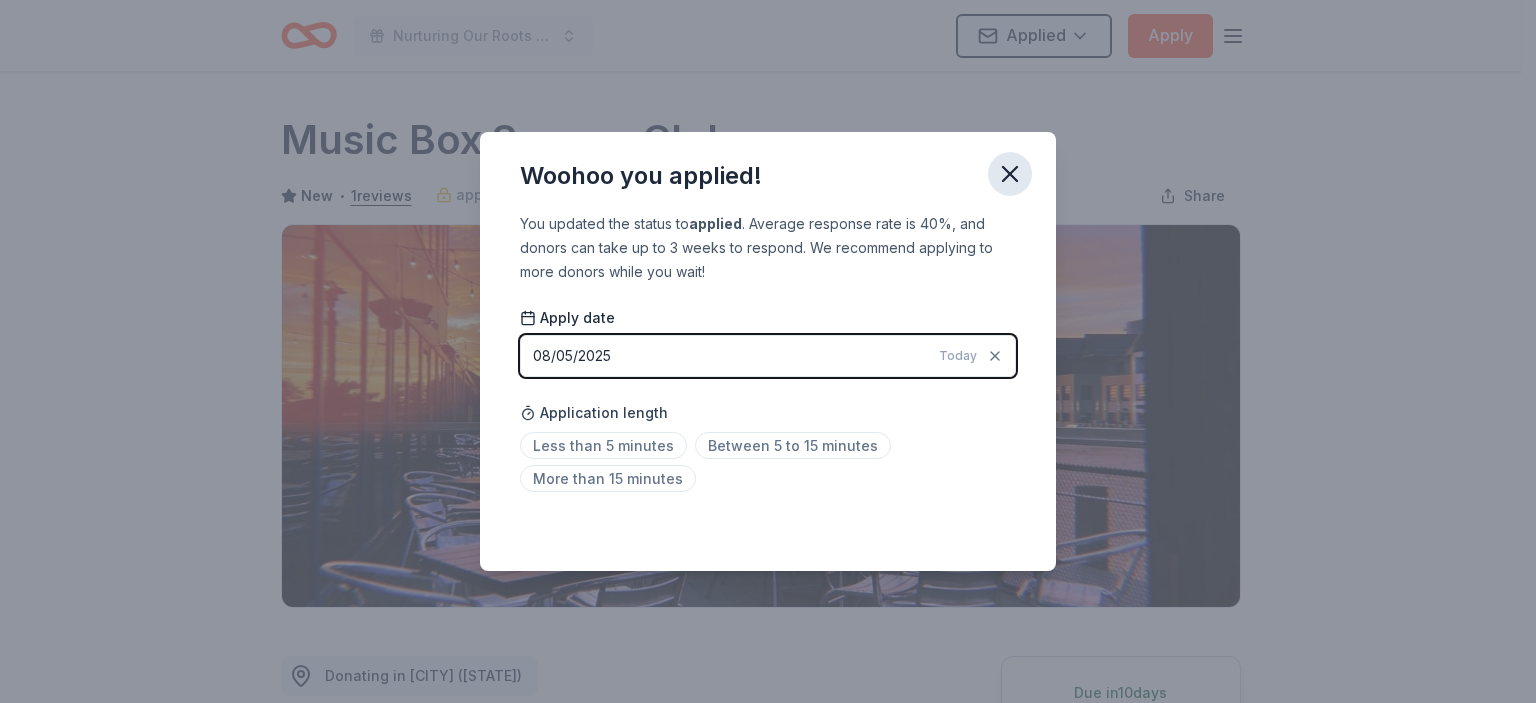 click 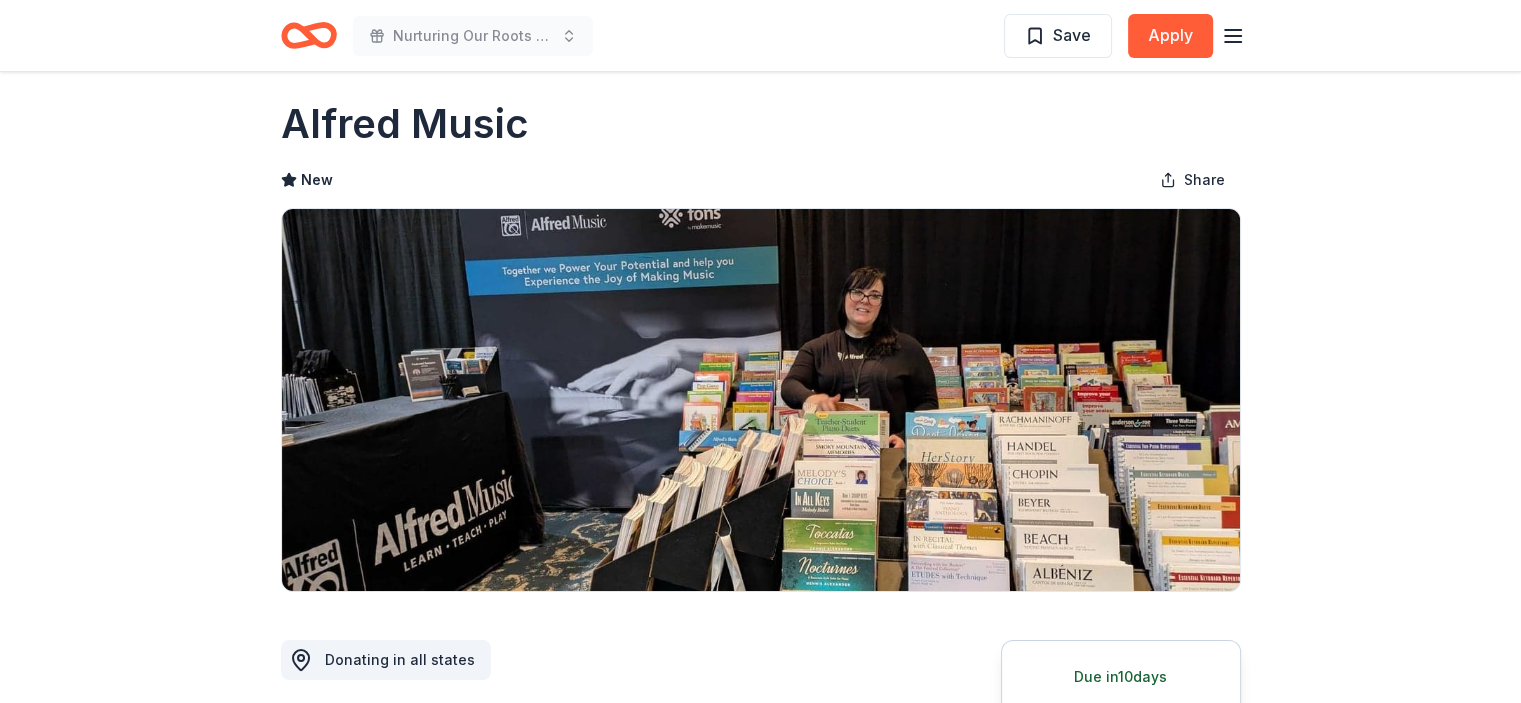scroll, scrollTop: 0, scrollLeft: 0, axis: both 